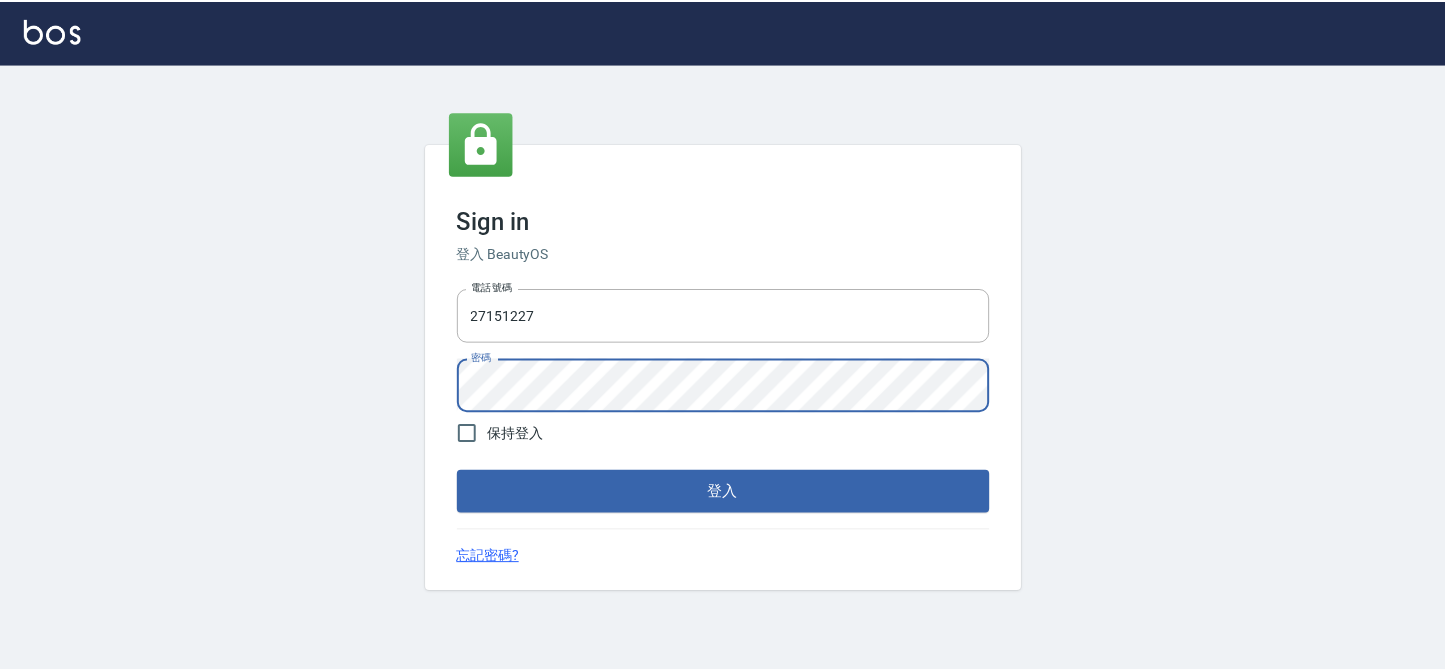 scroll, scrollTop: 0, scrollLeft: 0, axis: both 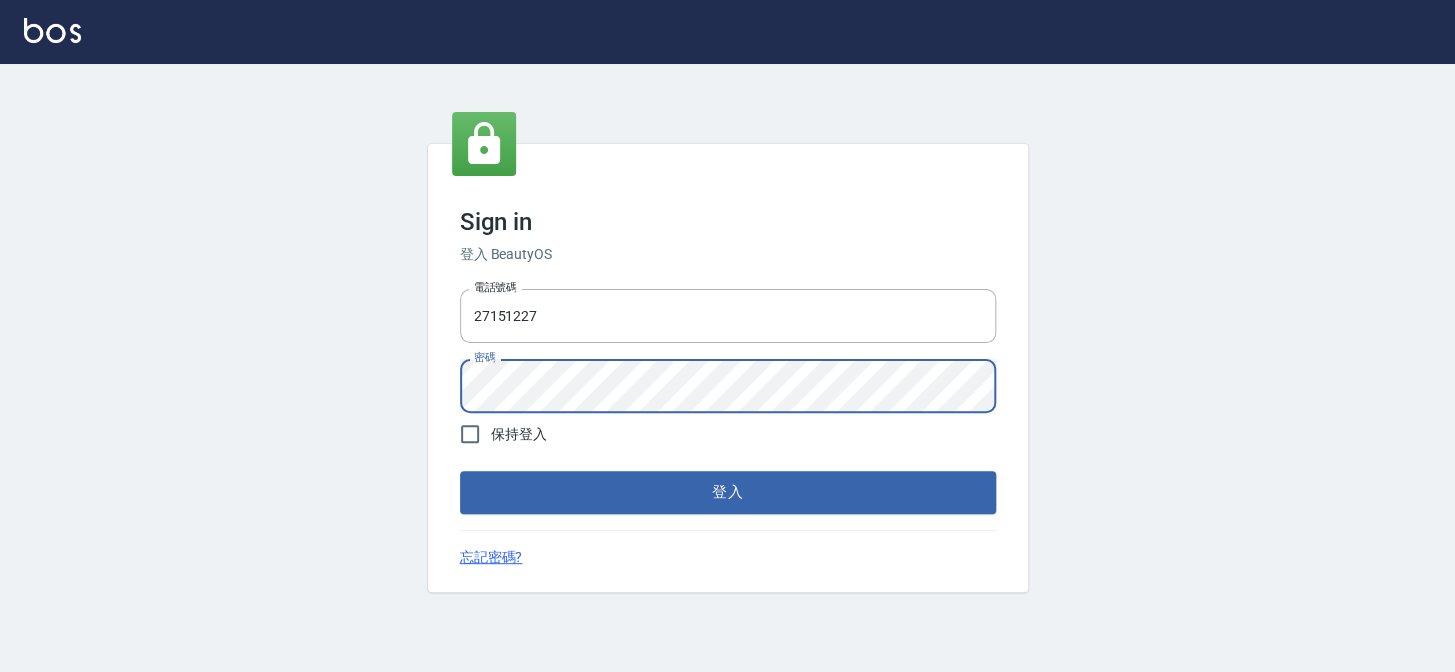 click on "電話號碼 [PHONE] 電話號碼 密碼 密碼" at bounding box center [728, 351] 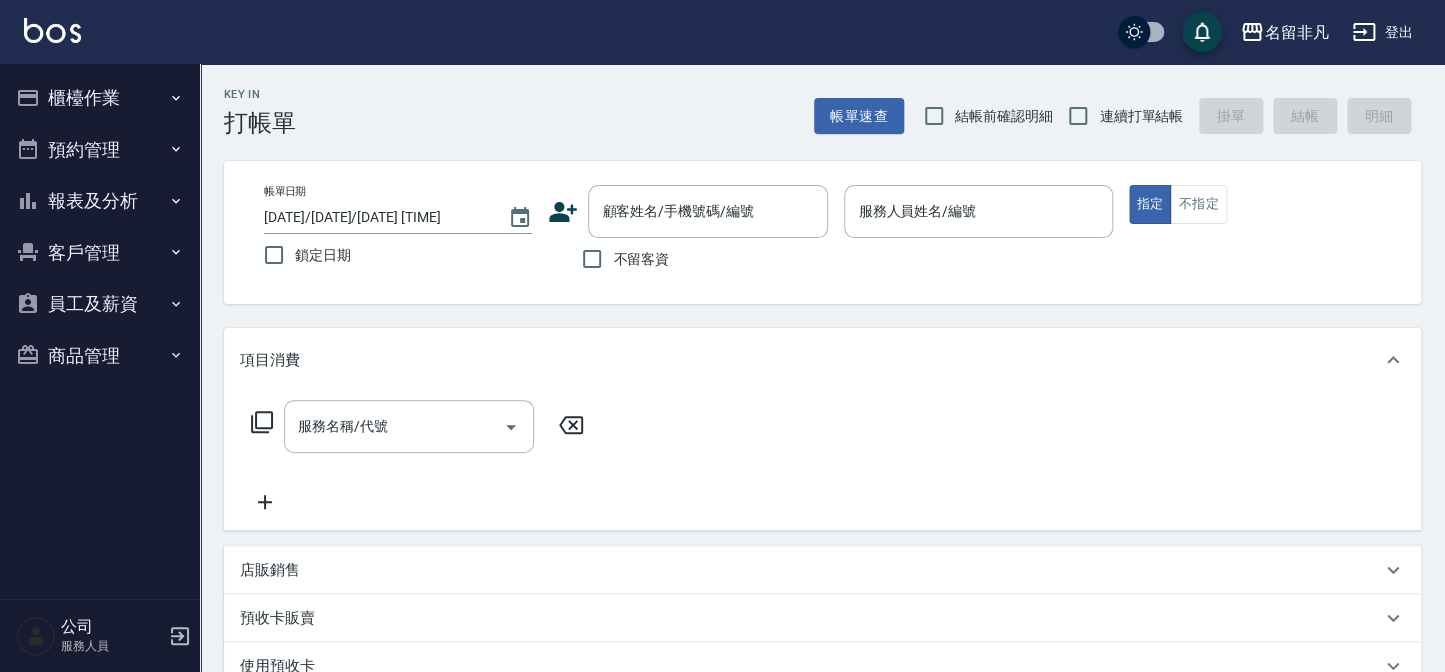 click on "帳單日期 [DATE]/[DATE]/[DATE] [TIME] 鎖定日期 顧客姓名/手機號碼/編號 顧客姓名/手機號碼/編號 不留客資 服務人員姓名/編號 服務人員姓名/編號 指定 不指定" at bounding box center [822, 232] 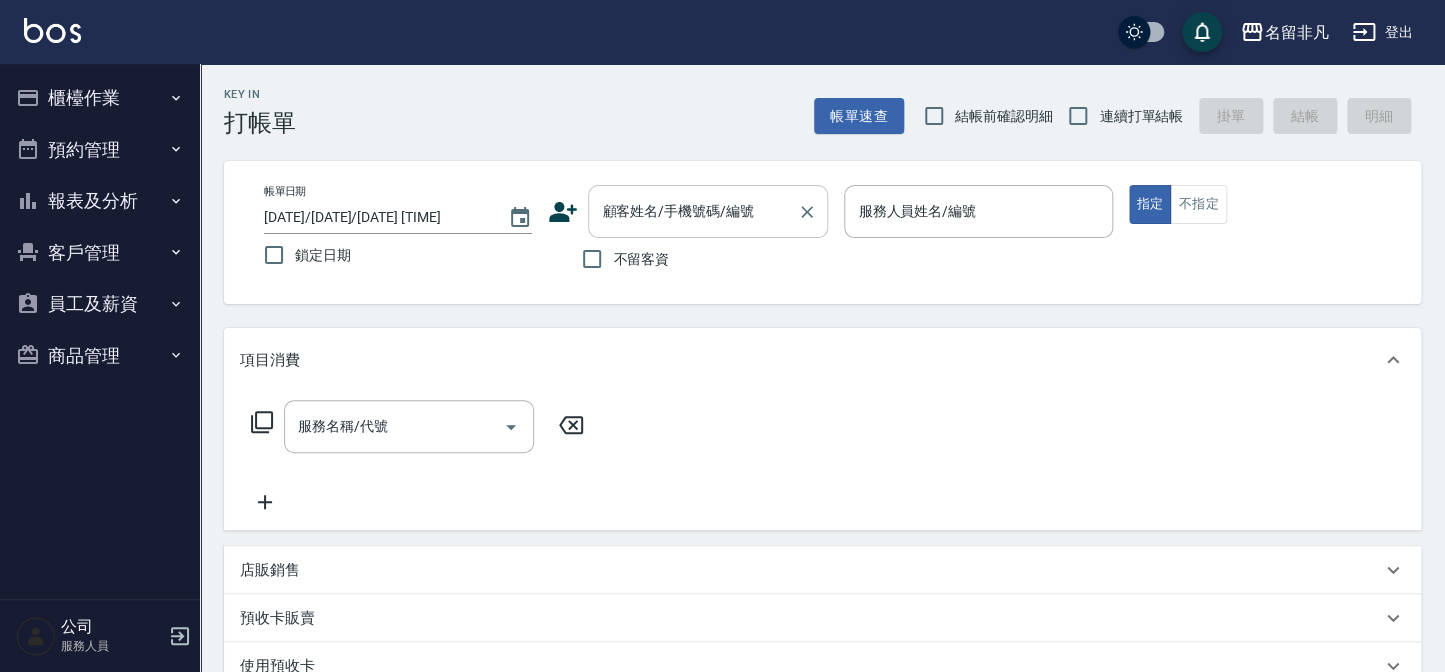 click on "顧客姓名/手機號碼/編號" at bounding box center (693, 211) 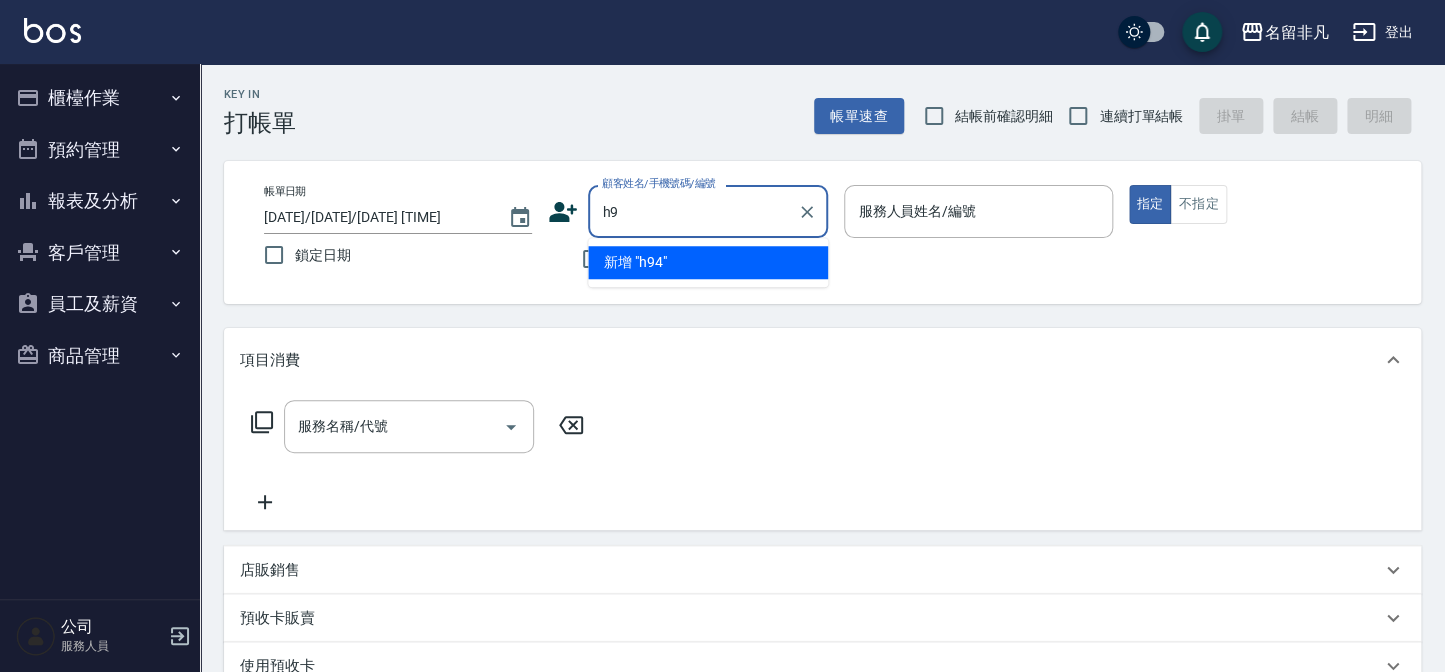 type on "h" 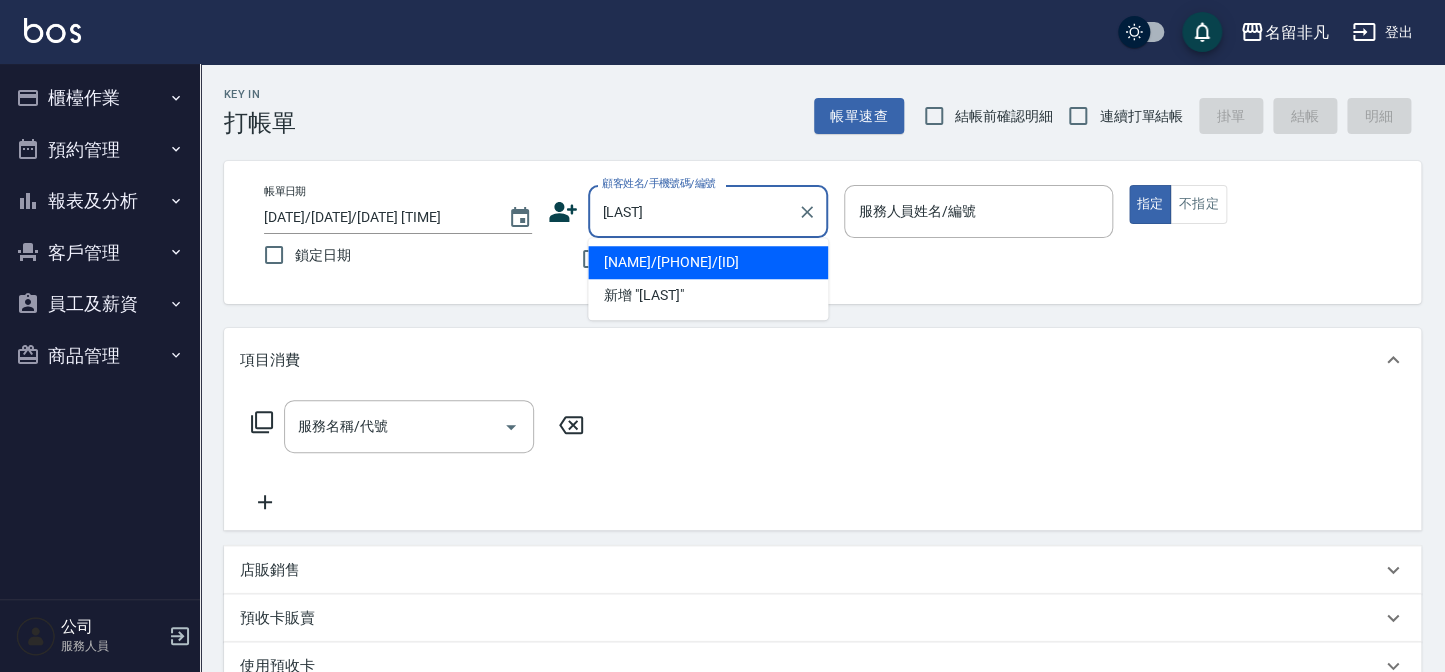 drag, startPoint x: 636, startPoint y: 274, endPoint x: 665, endPoint y: 271, distance: 29.15476 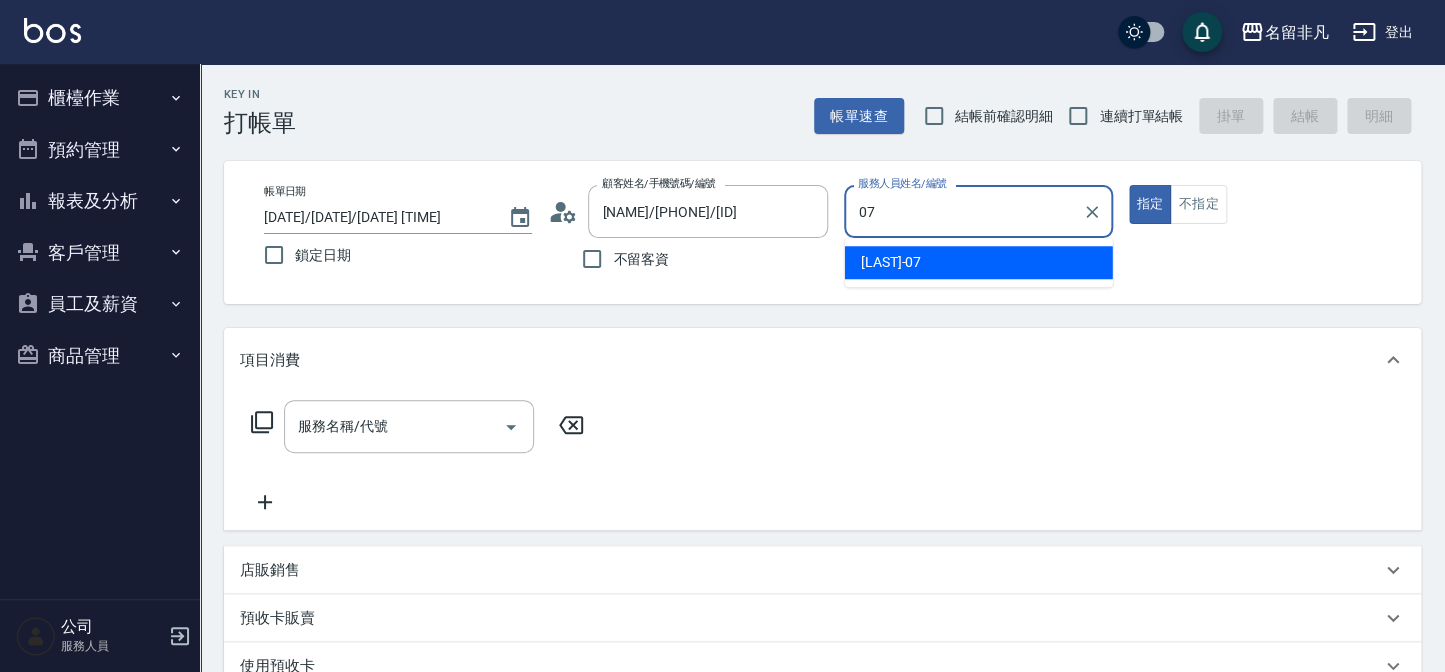 type on "[LAST]-[NUMBER]" 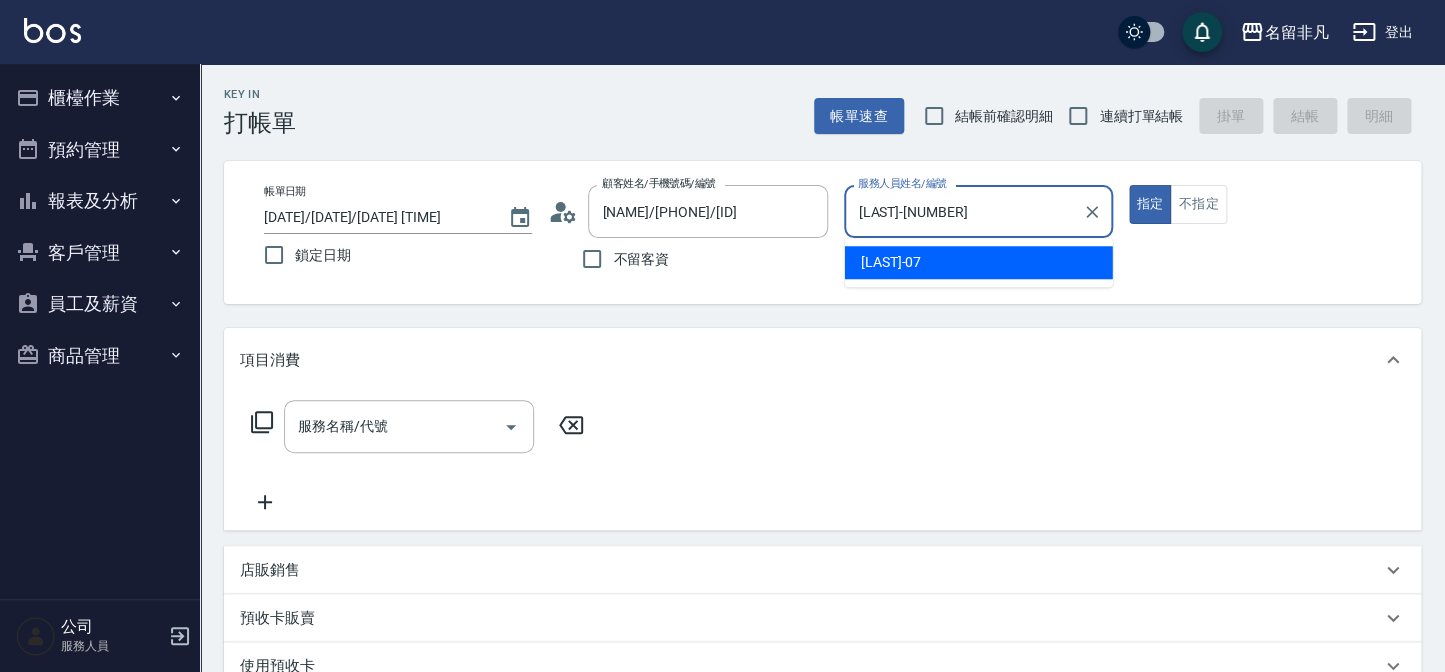 type on "true" 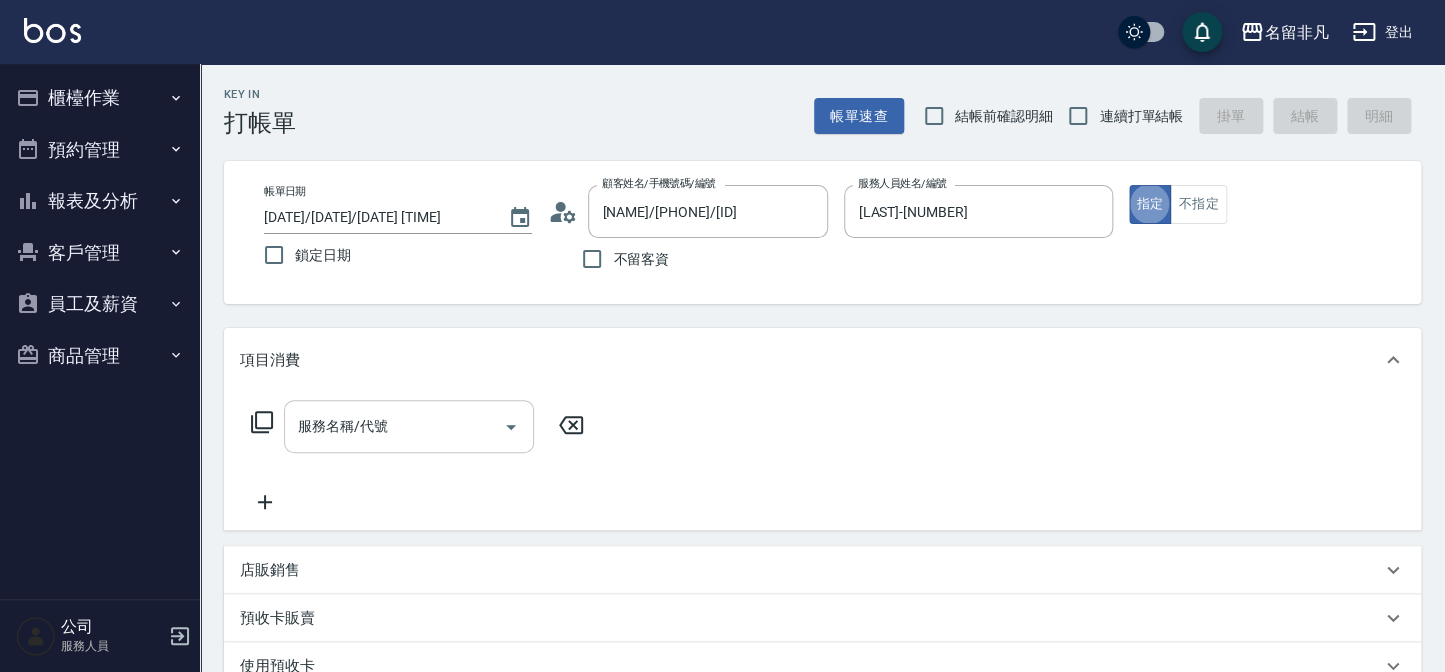 click on "服務名稱/代號 服務名稱/代號" at bounding box center (409, 426) 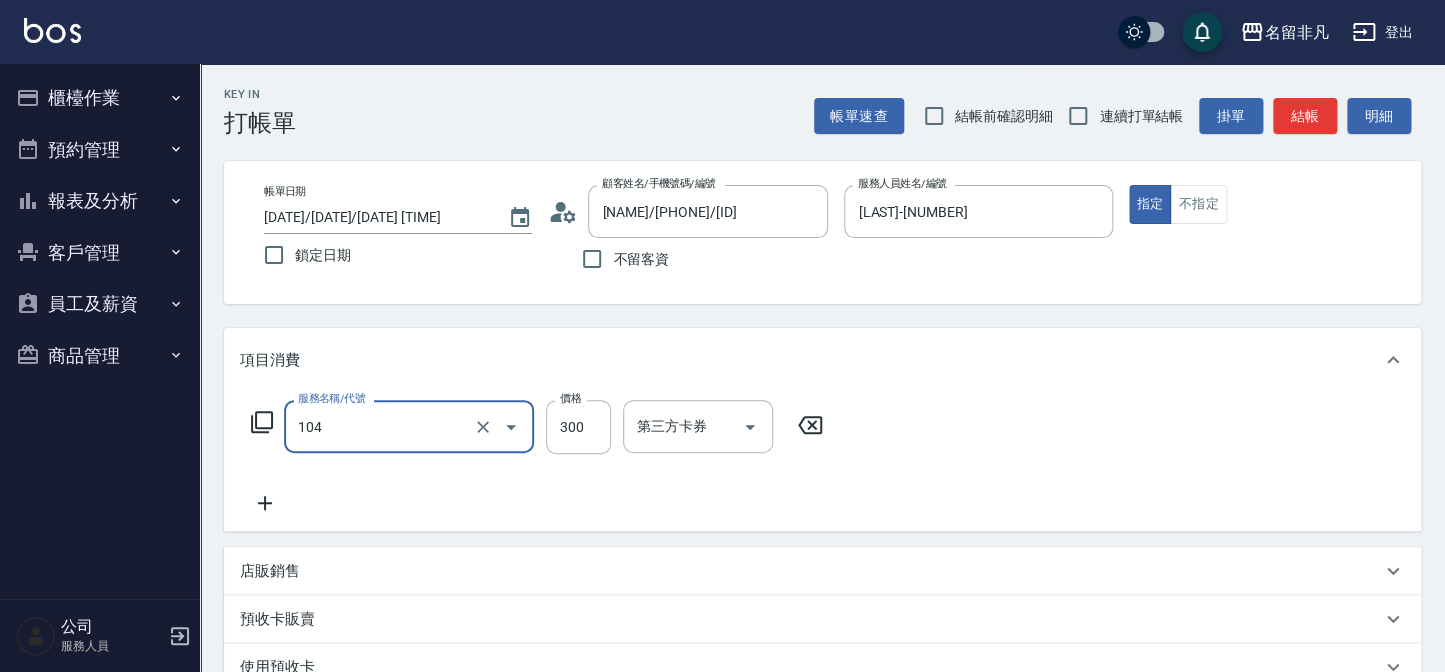 type on "洗髮(104)" 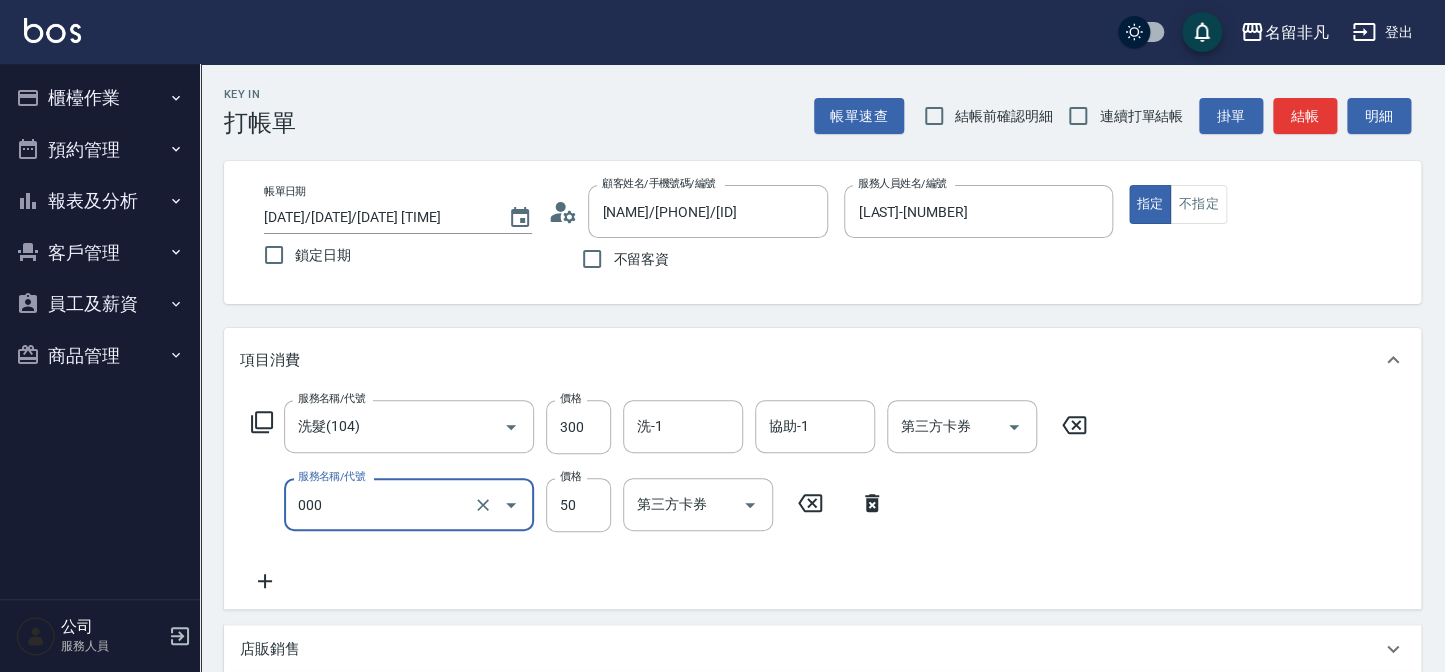 type on "髮長過長(000)" 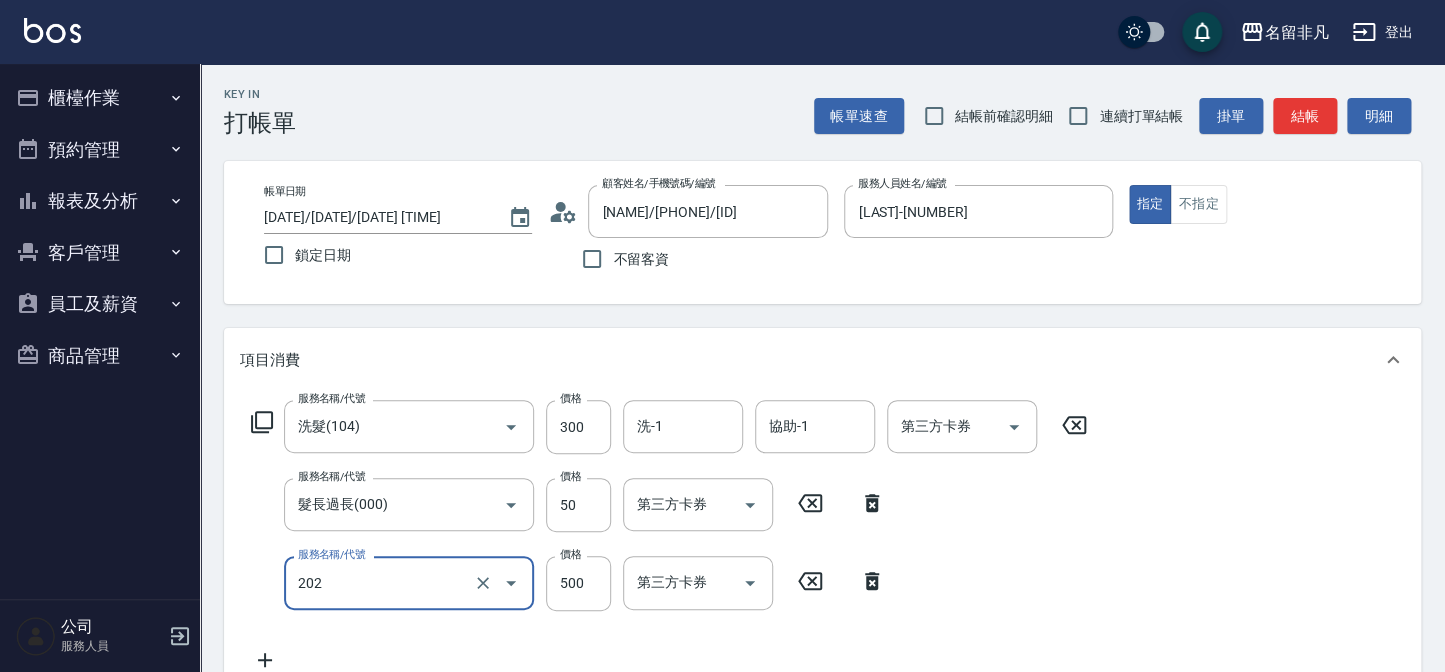 type on "剪髮(202)" 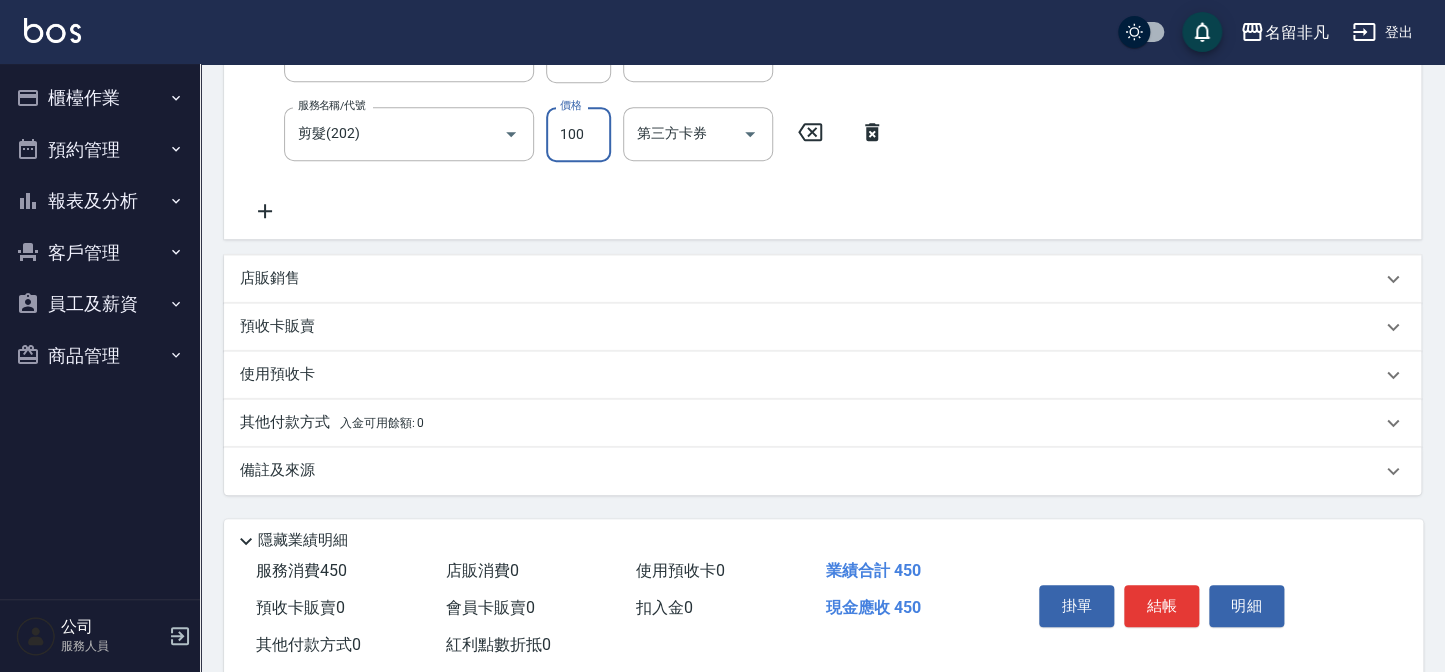 scroll, scrollTop: 454, scrollLeft: 0, axis: vertical 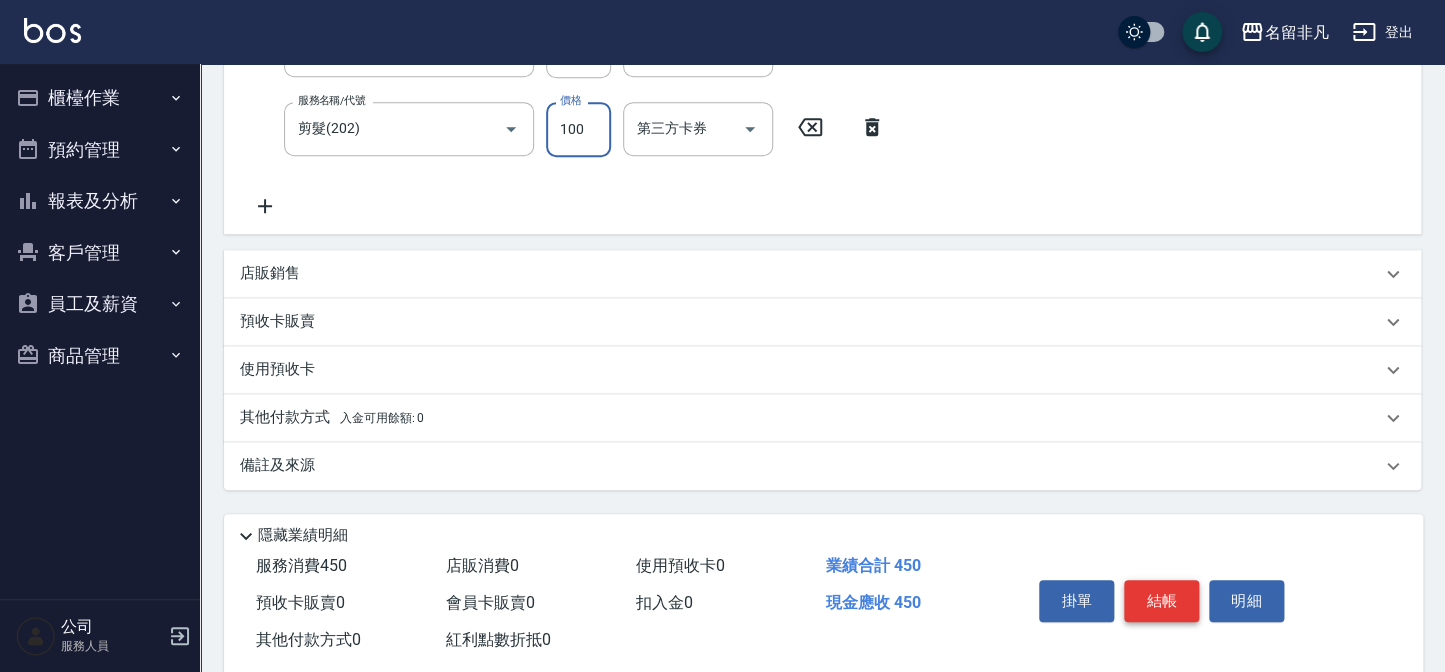 type on "100" 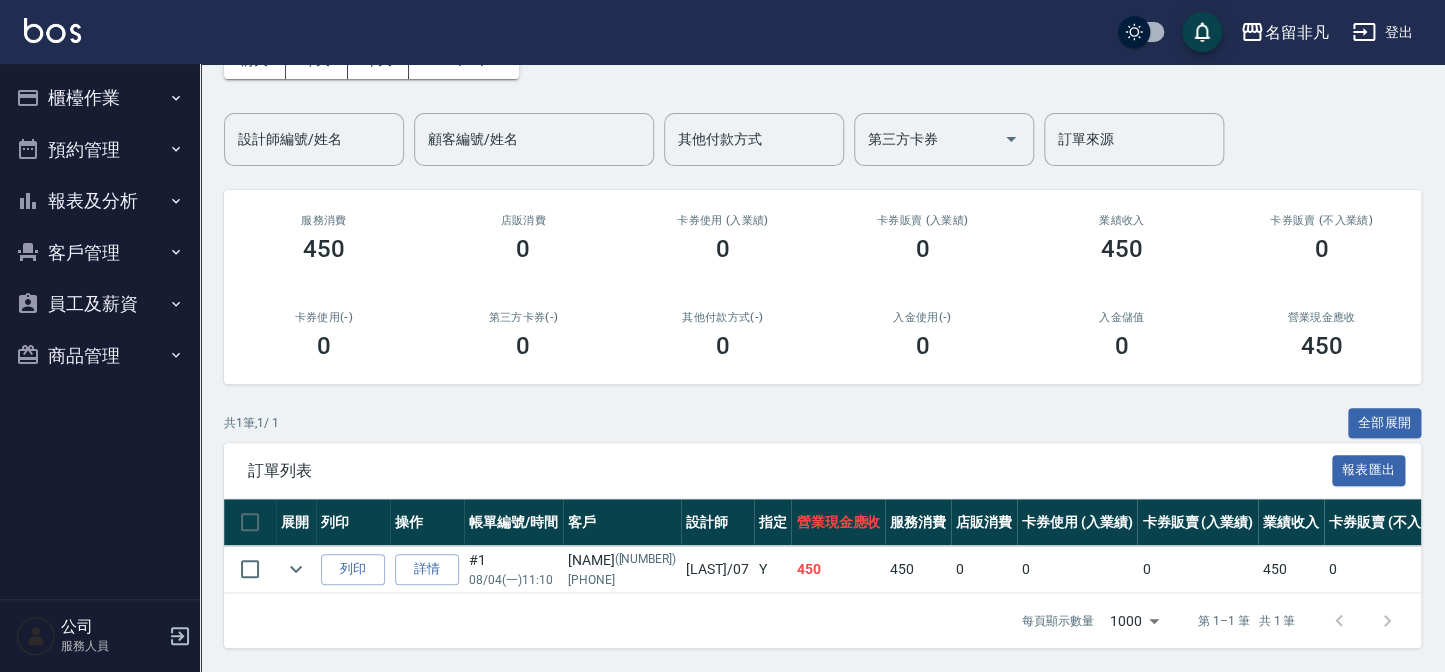 scroll, scrollTop: 132, scrollLeft: 0, axis: vertical 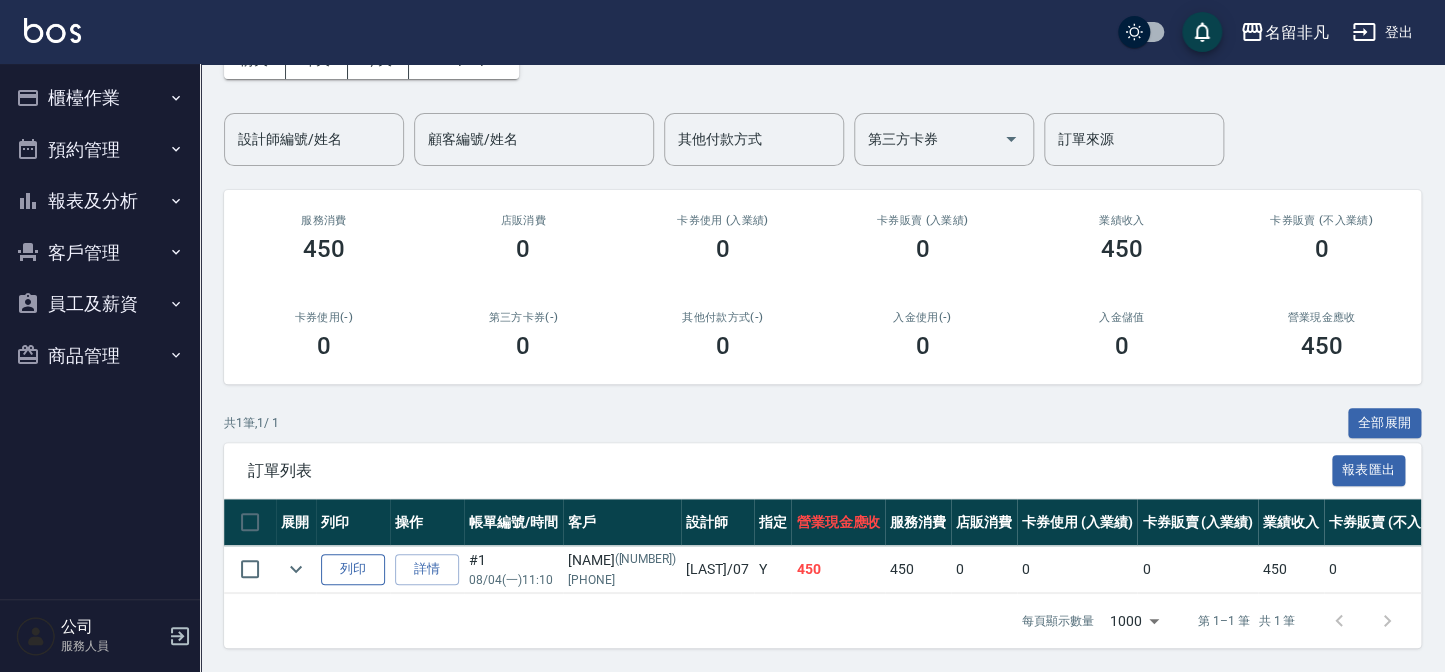click on "列印" at bounding box center [353, 569] 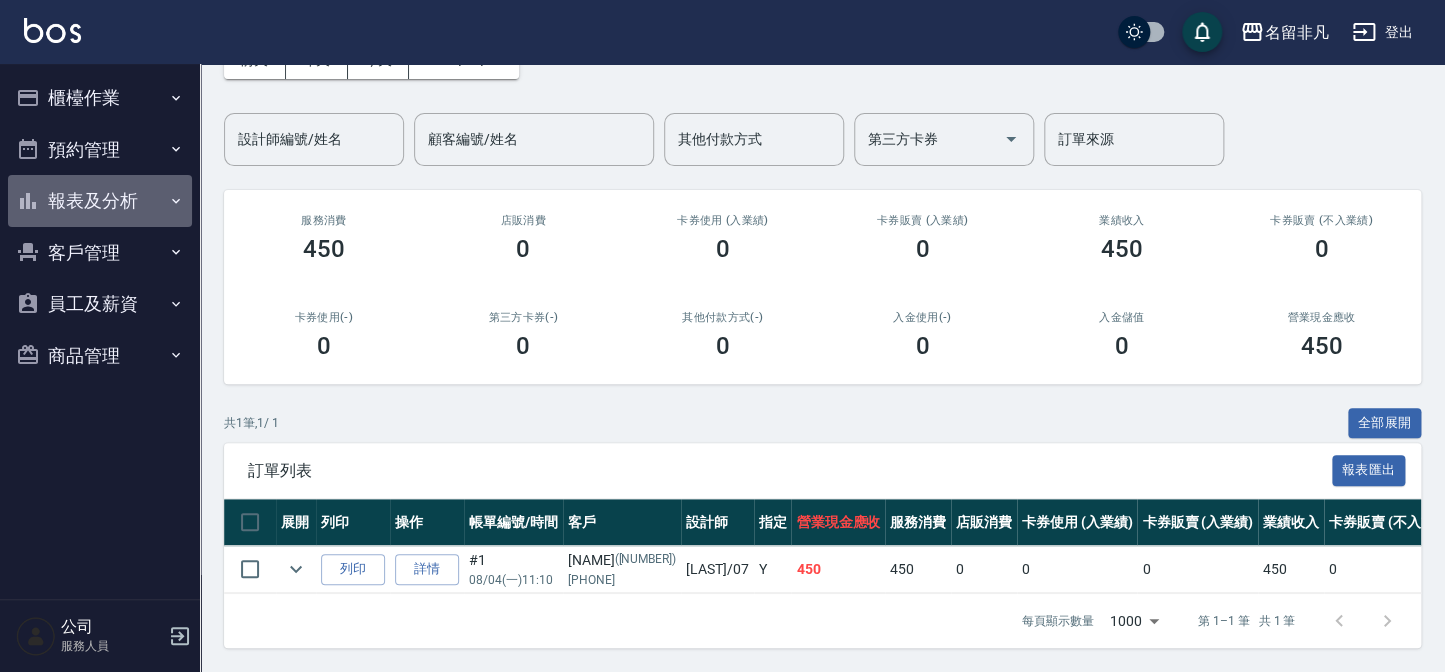 click on "報表及分析" at bounding box center [100, 201] 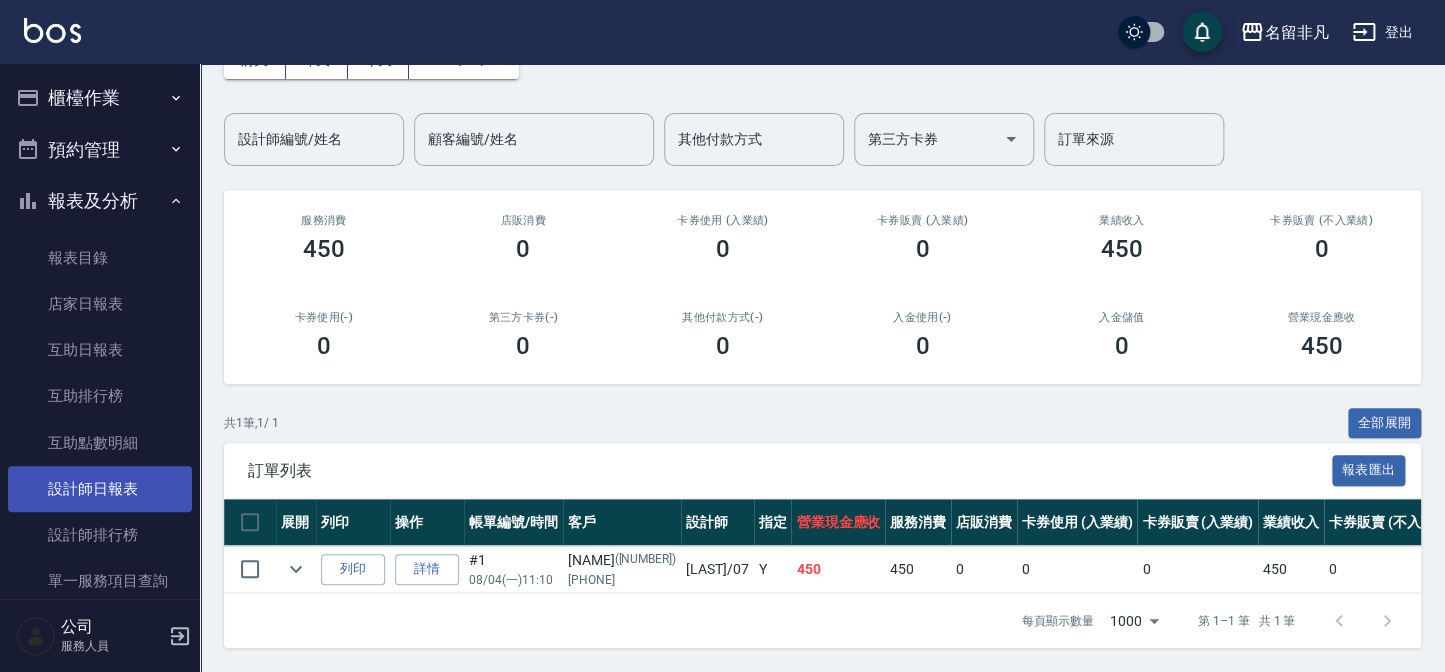 click on "設計師日報表" at bounding box center [100, 489] 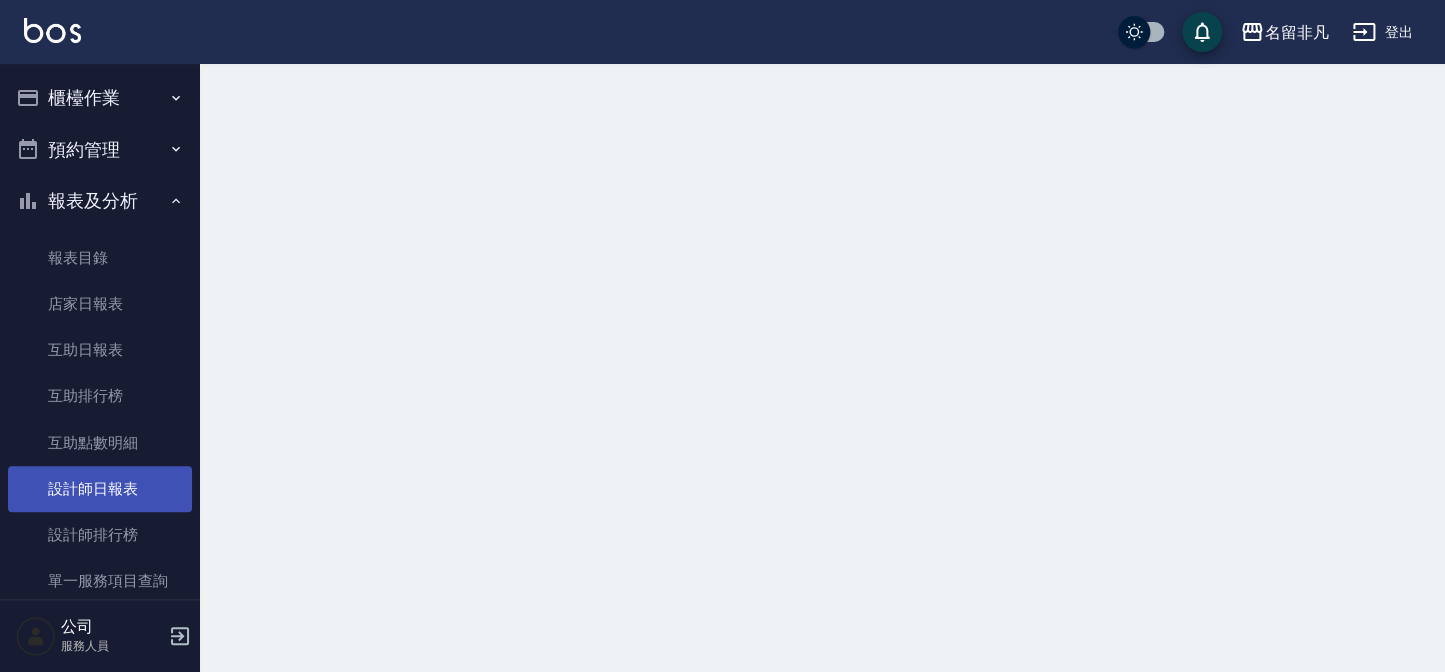 scroll, scrollTop: 0, scrollLeft: 0, axis: both 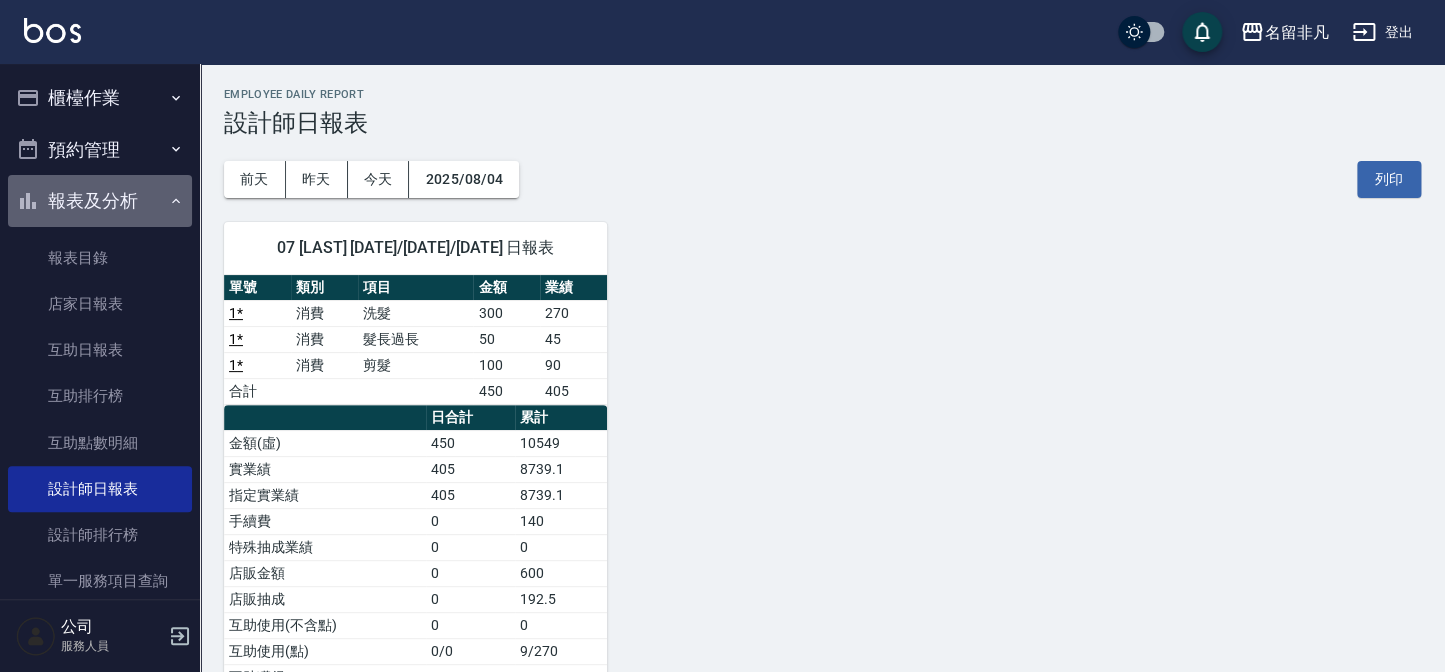 click on "報表及分析" at bounding box center [100, 201] 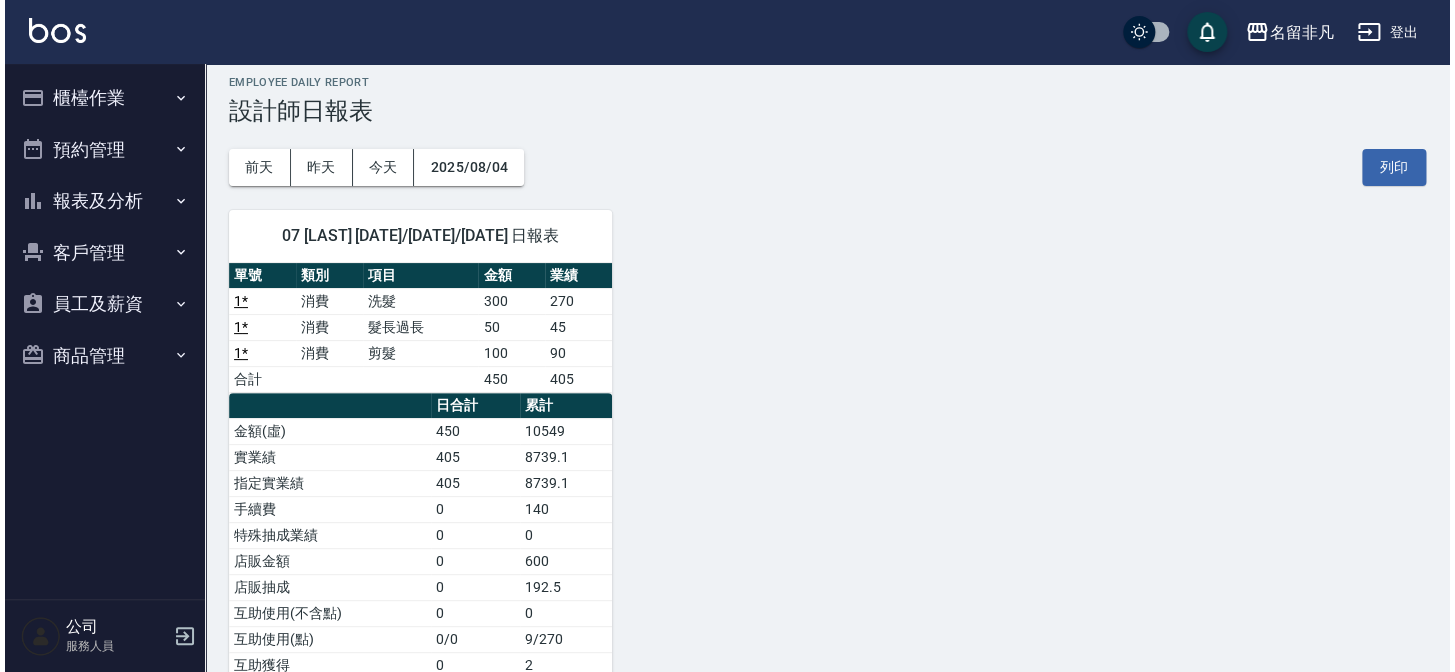scroll, scrollTop: 0, scrollLeft: 0, axis: both 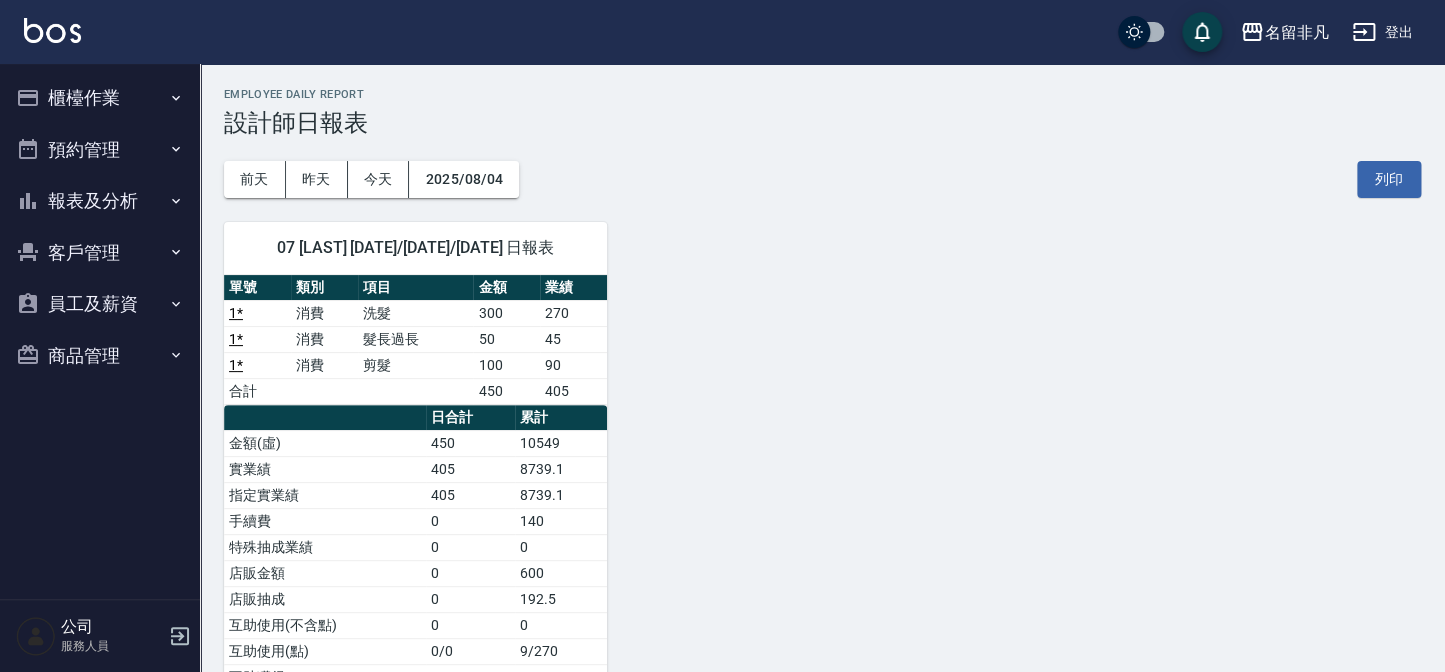 click 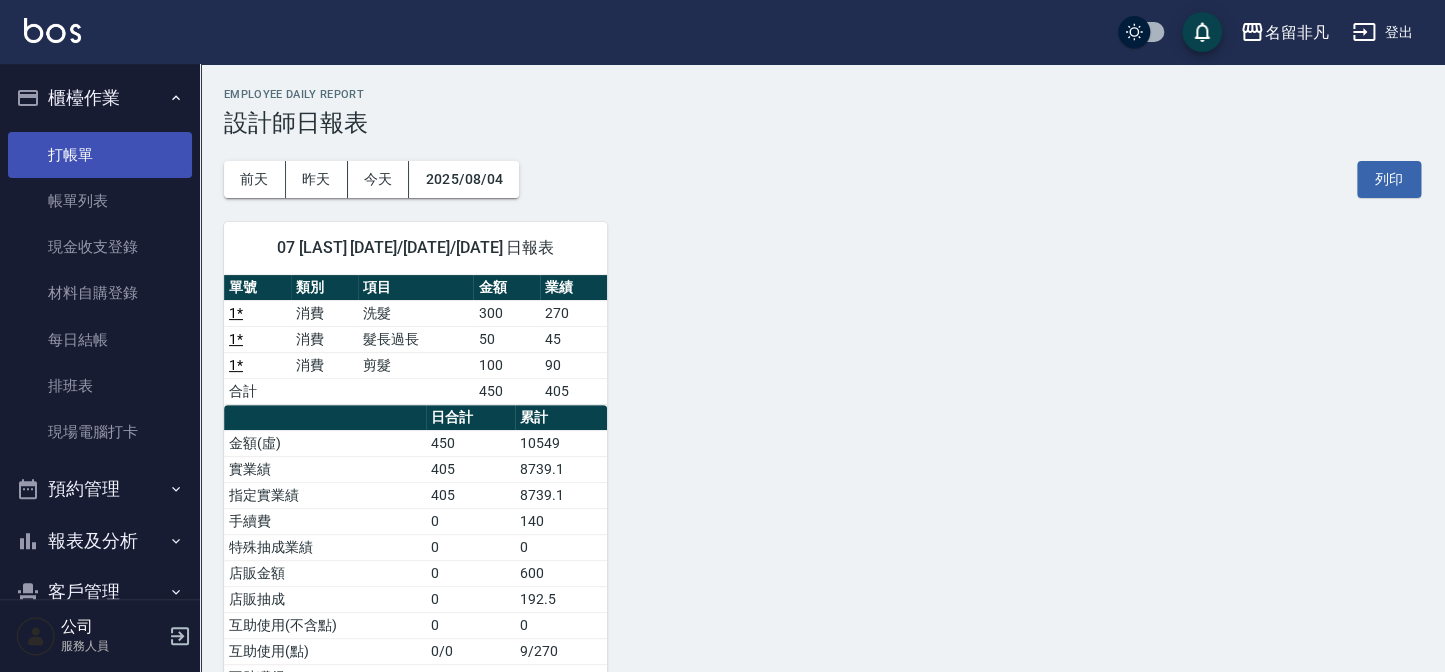 click on "打帳單" at bounding box center (100, 155) 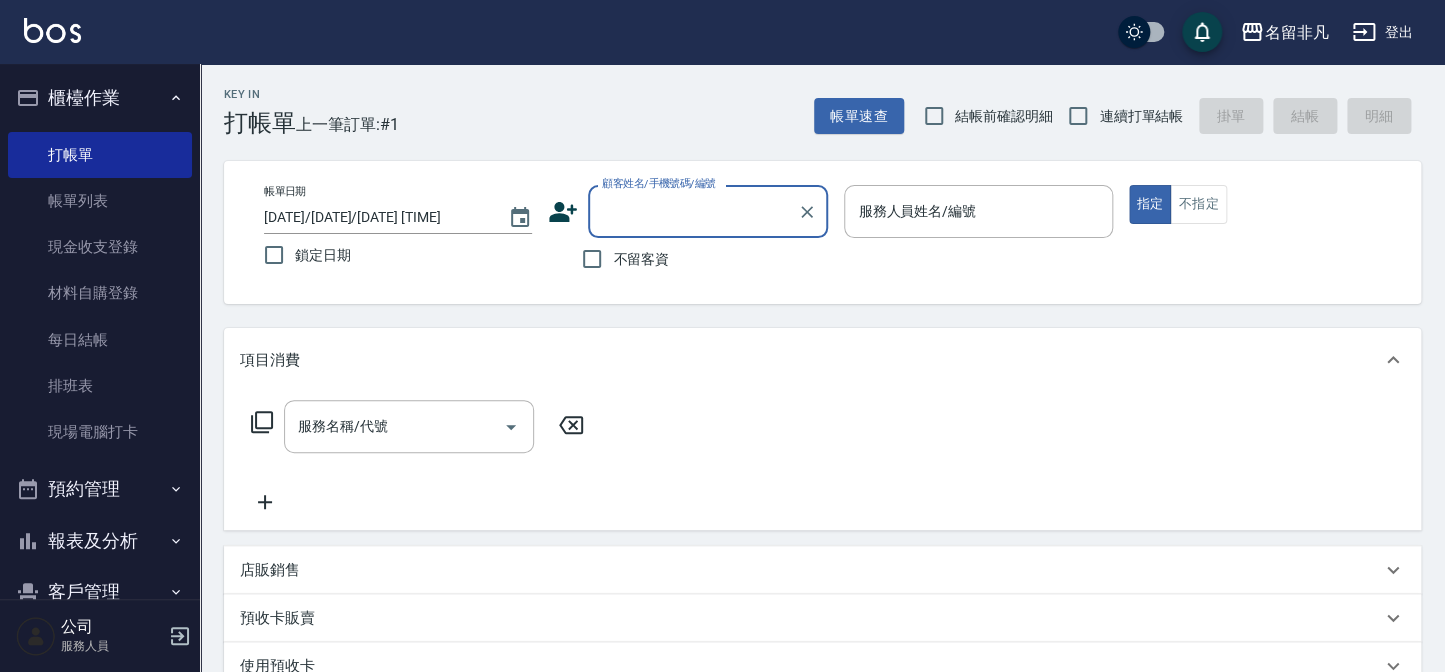click on "櫃檯作業" at bounding box center (100, 98) 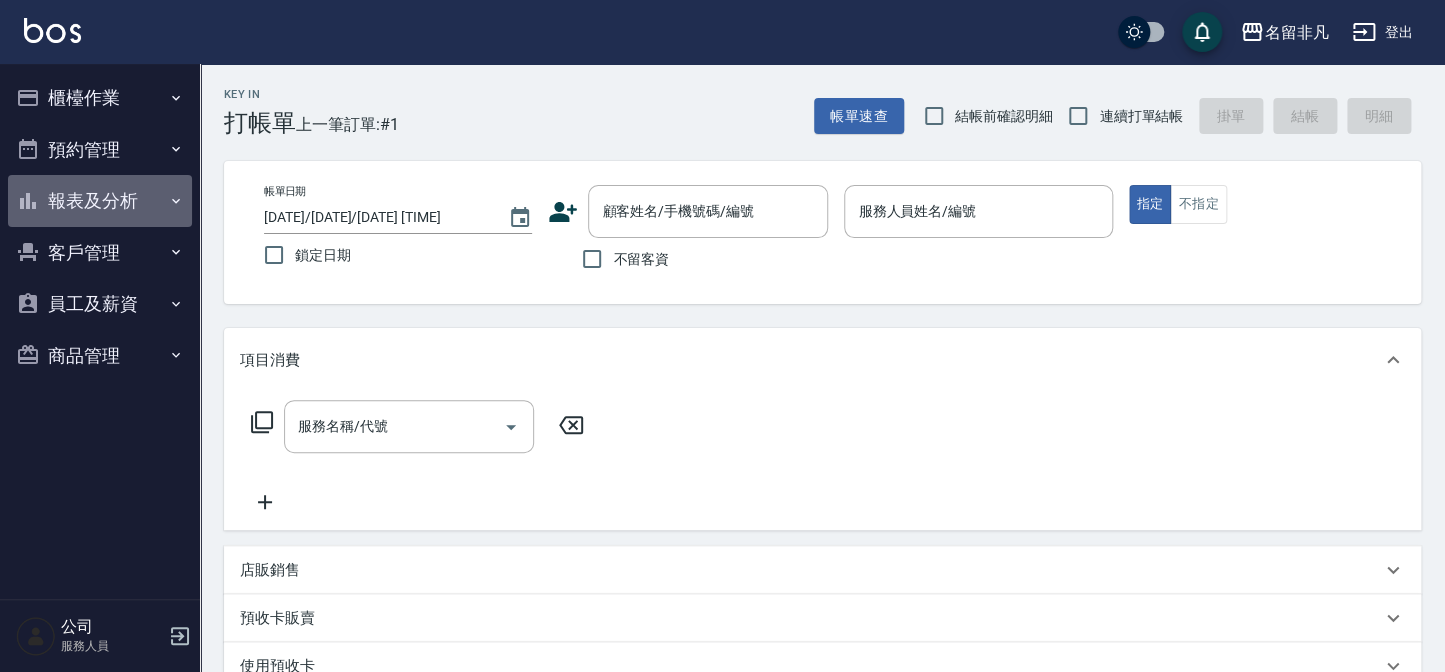click on "報表及分析" at bounding box center [100, 201] 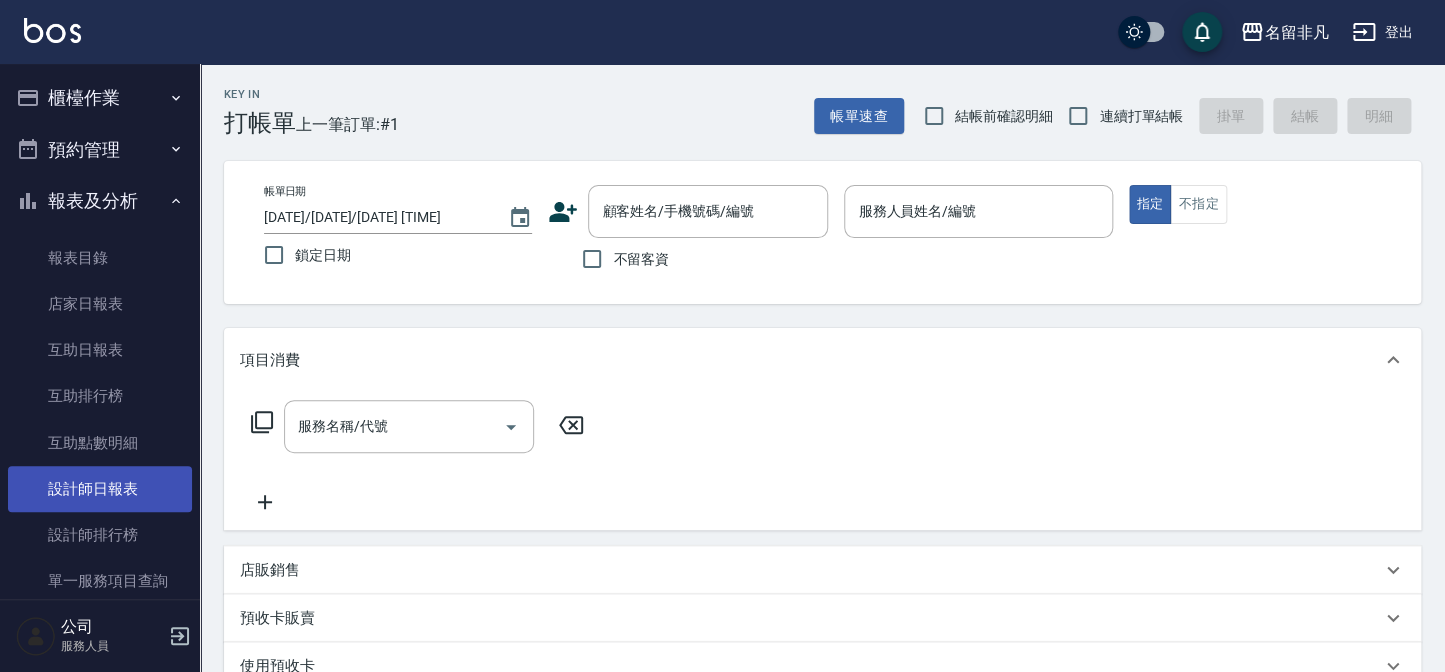 click on "設計師日報表" at bounding box center [100, 489] 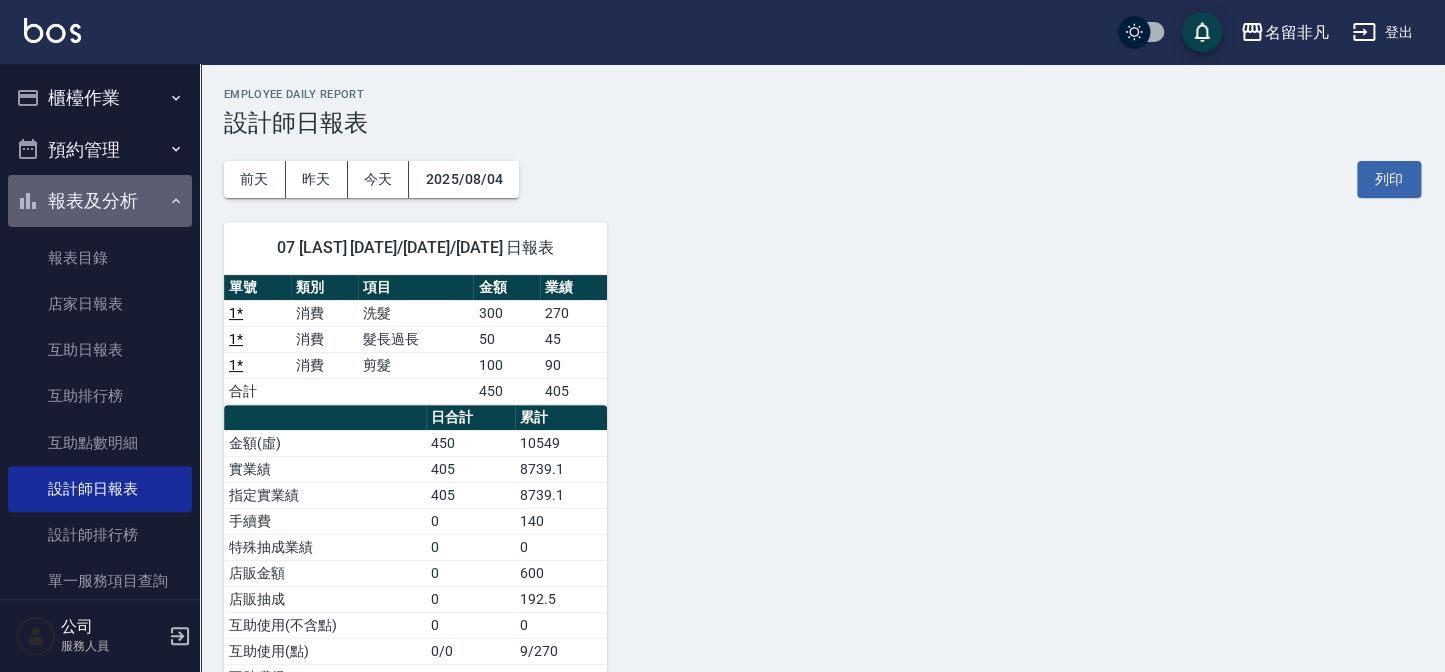 click on "報表及分析" at bounding box center (100, 201) 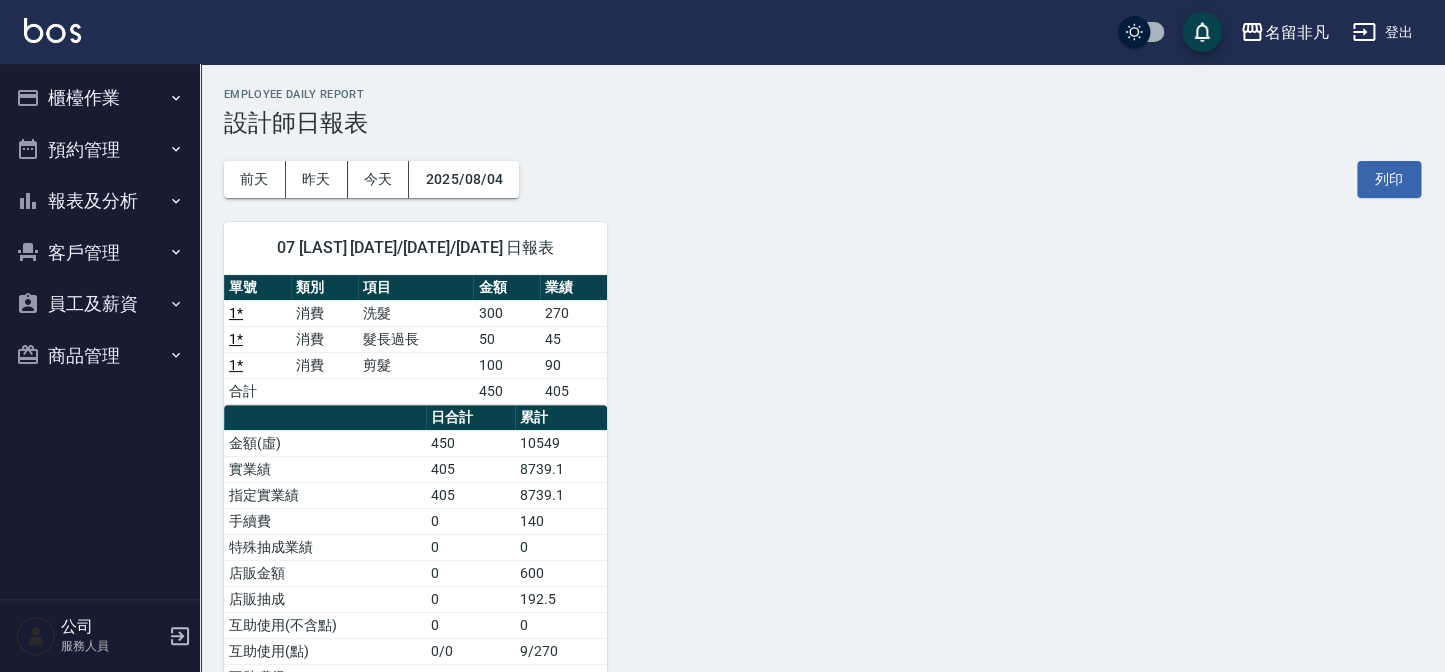 click on "櫃檯作業" at bounding box center [100, 98] 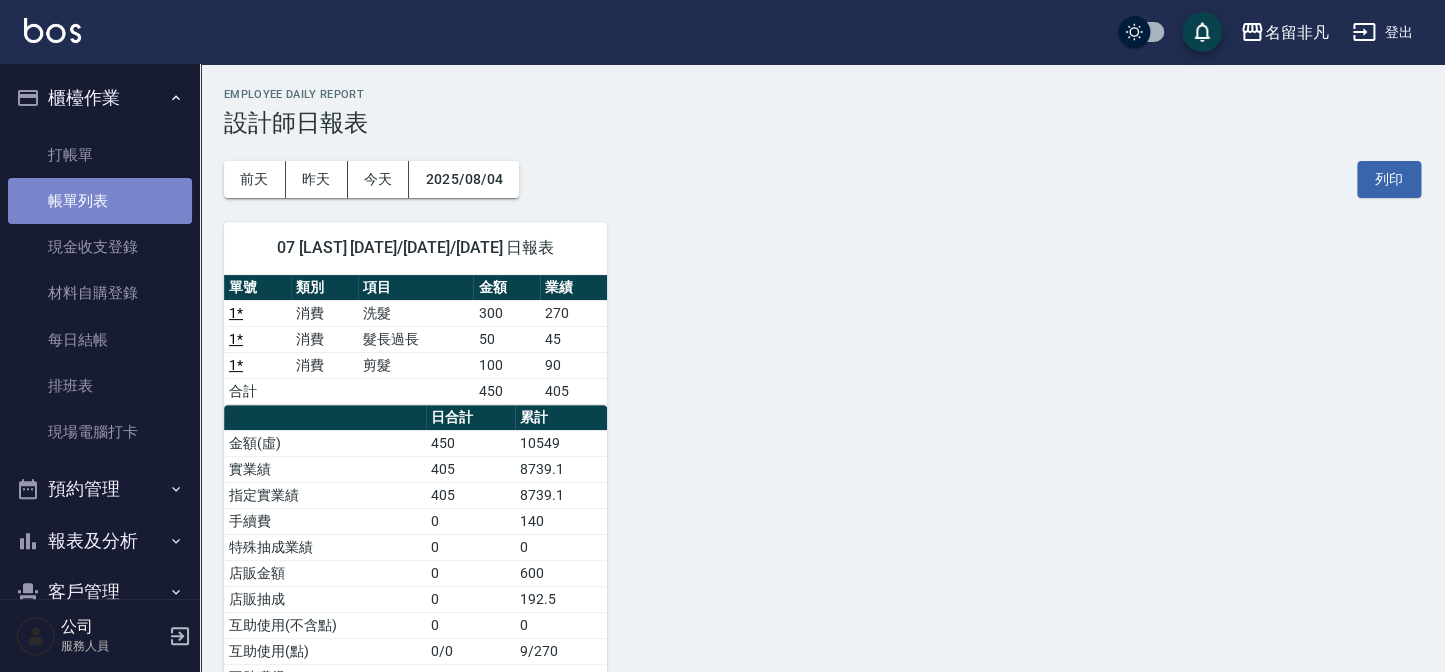 click on "帳單列表" at bounding box center [100, 201] 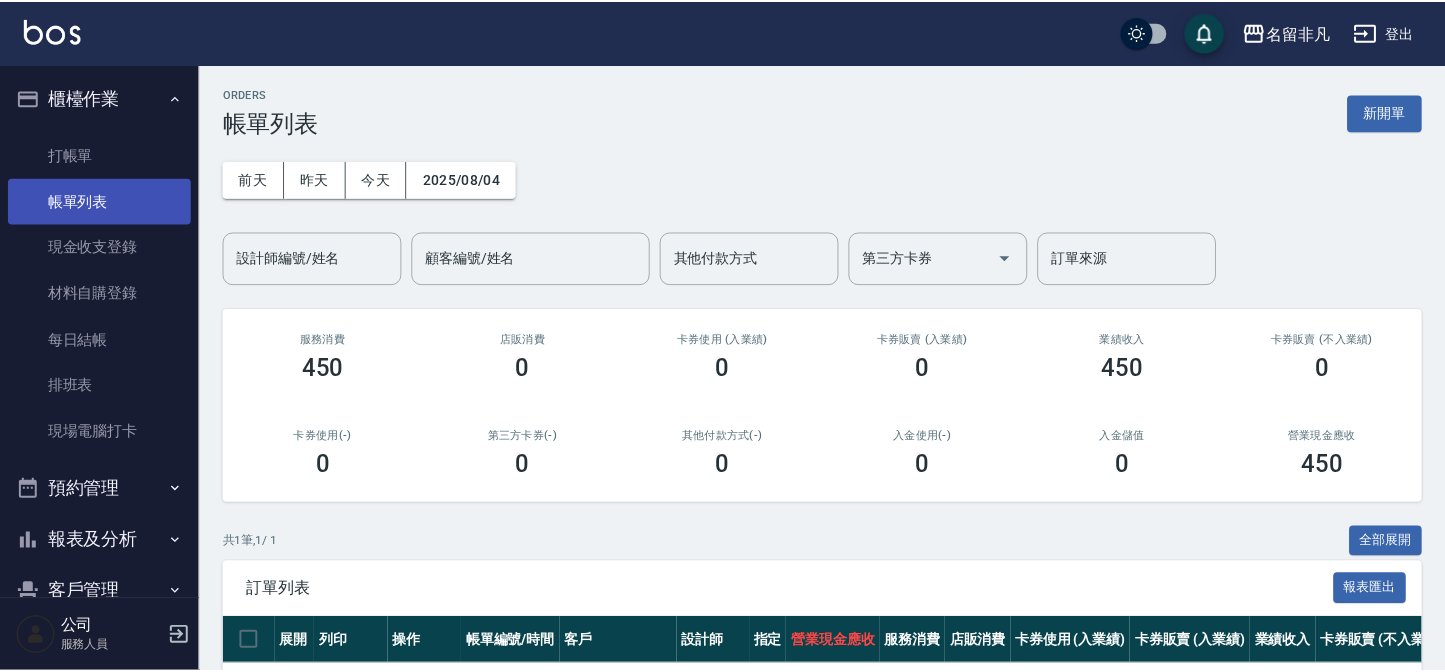 scroll, scrollTop: 38, scrollLeft: 0, axis: vertical 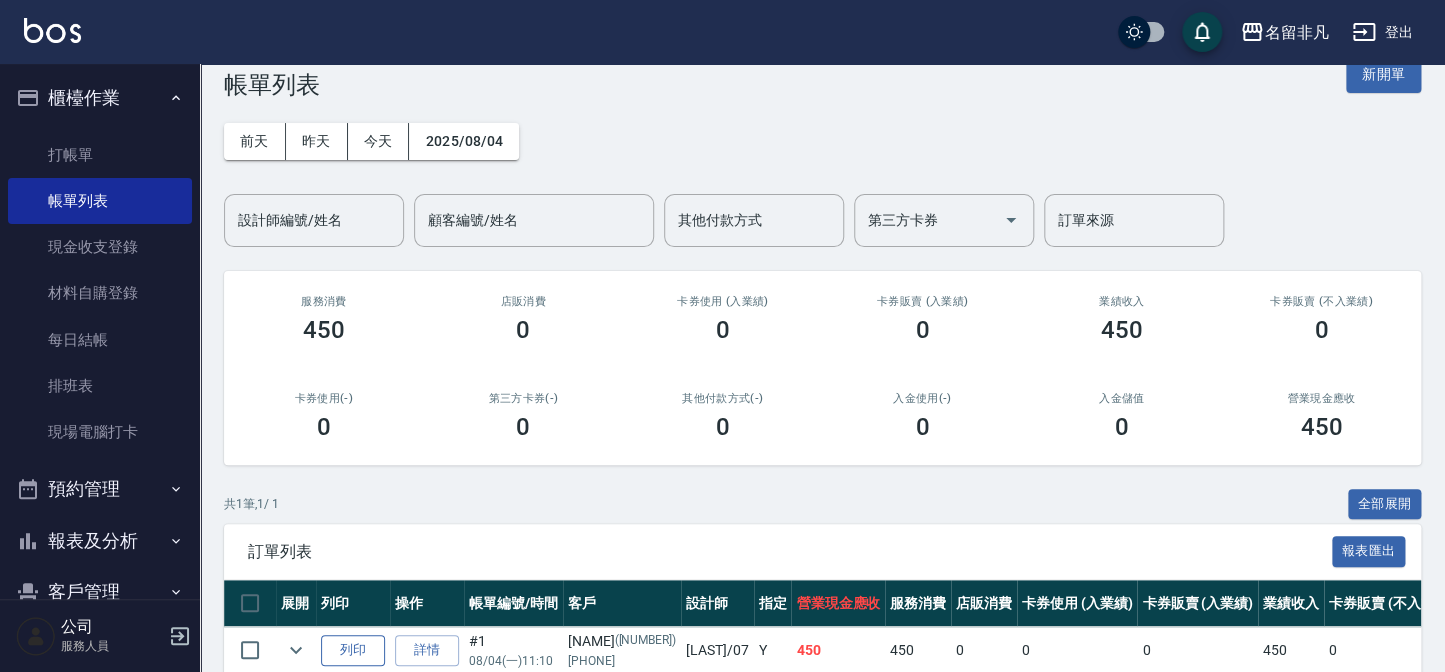 click on "列印" at bounding box center [353, 650] 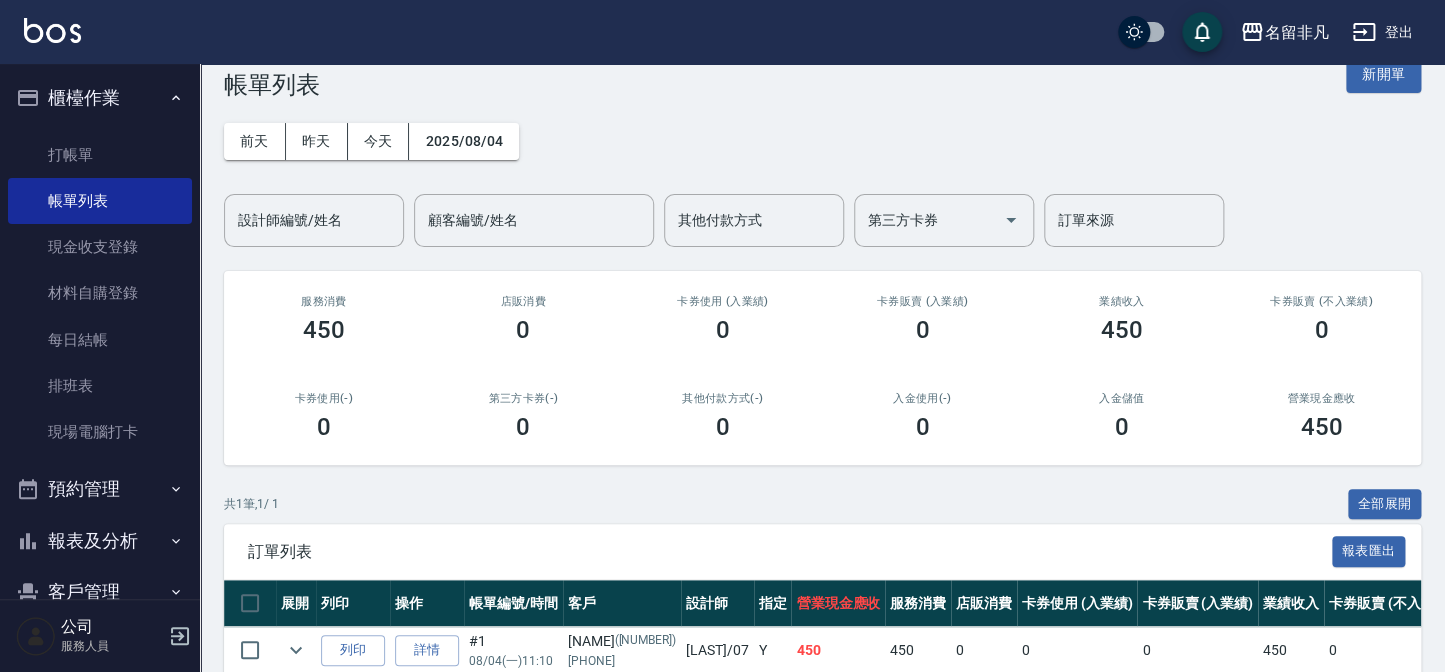 click on "櫃檯作業" at bounding box center [100, 98] 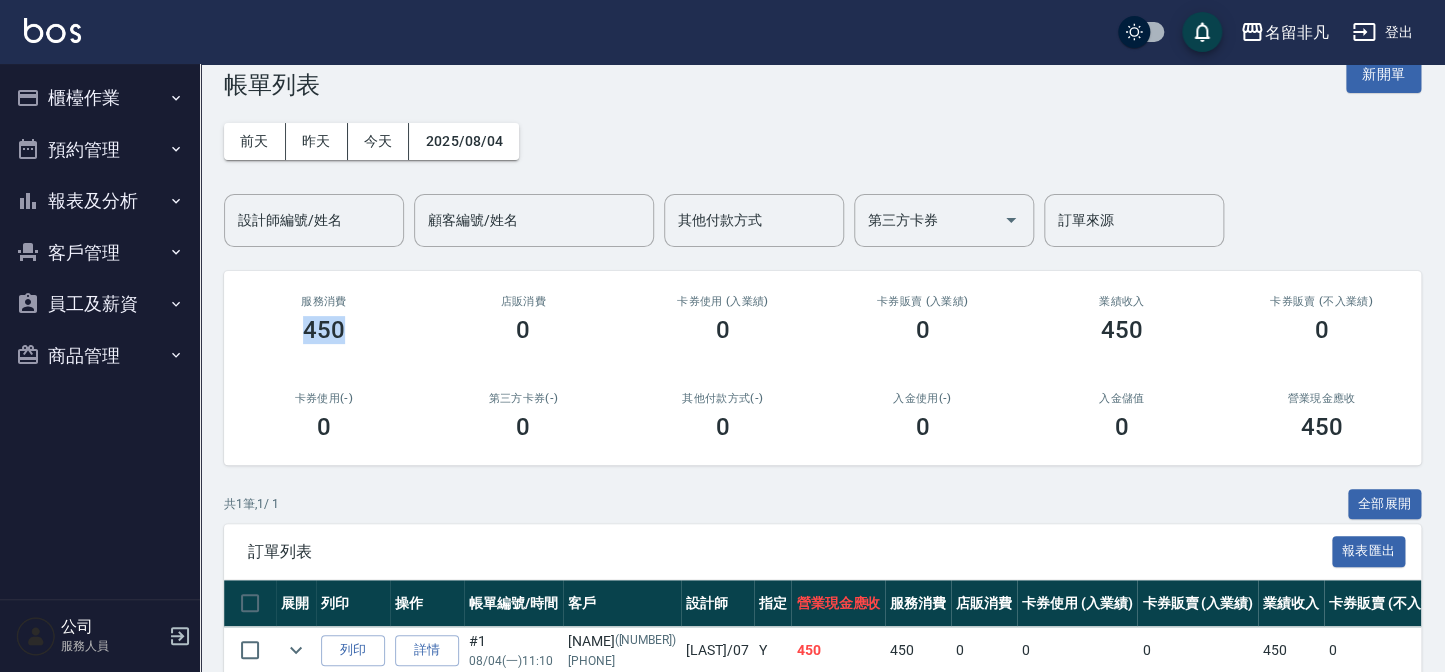 drag, startPoint x: 308, startPoint y: 324, endPoint x: 371, endPoint y: 327, distance: 63.07139 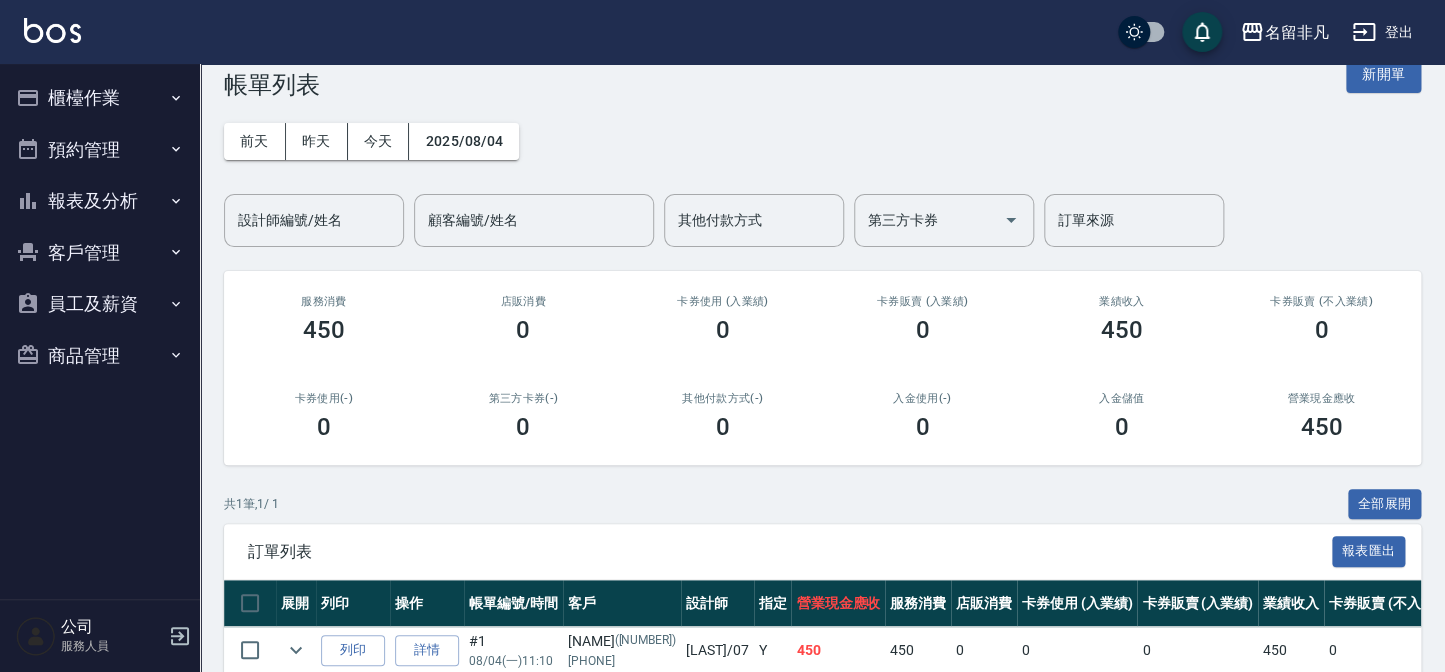 click on "ORDERS 帳單列表 新開單" at bounding box center [822, 74] 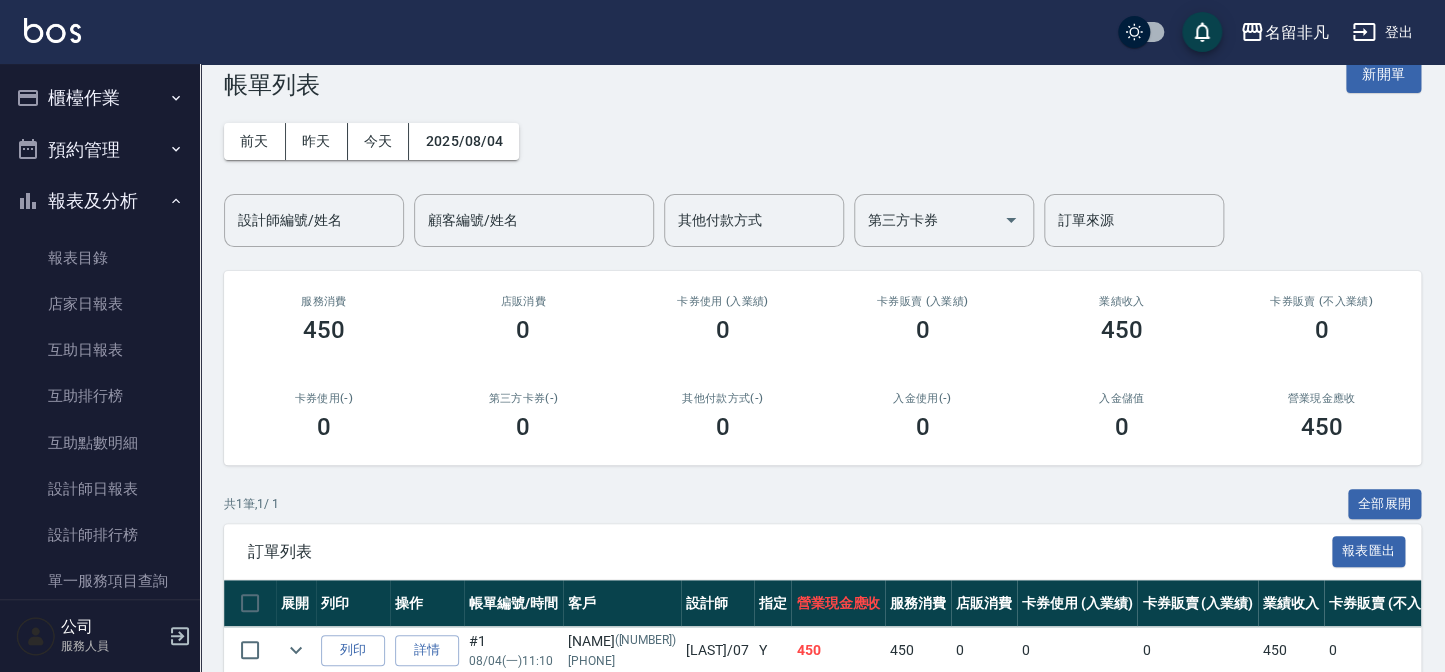 click on "報表及分析" at bounding box center (100, 201) 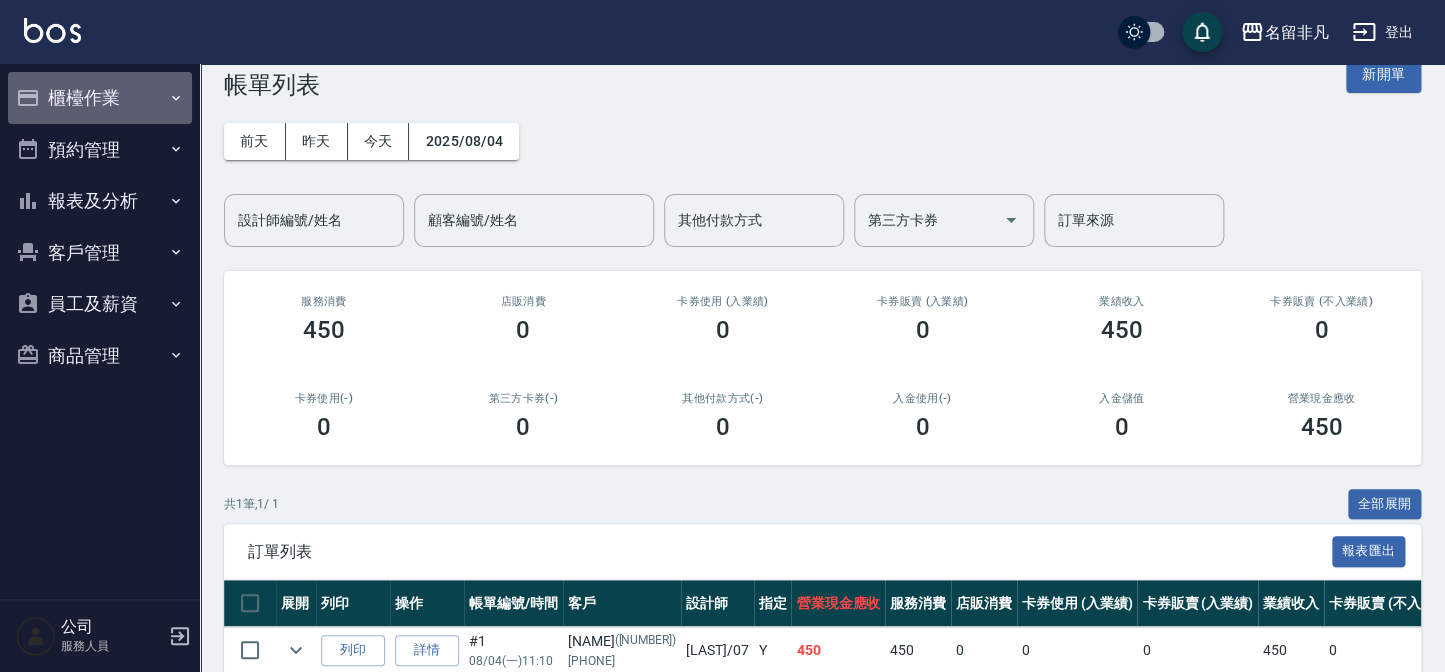 drag, startPoint x: 152, startPoint y: 90, endPoint x: 166, endPoint y: 150, distance: 61.611687 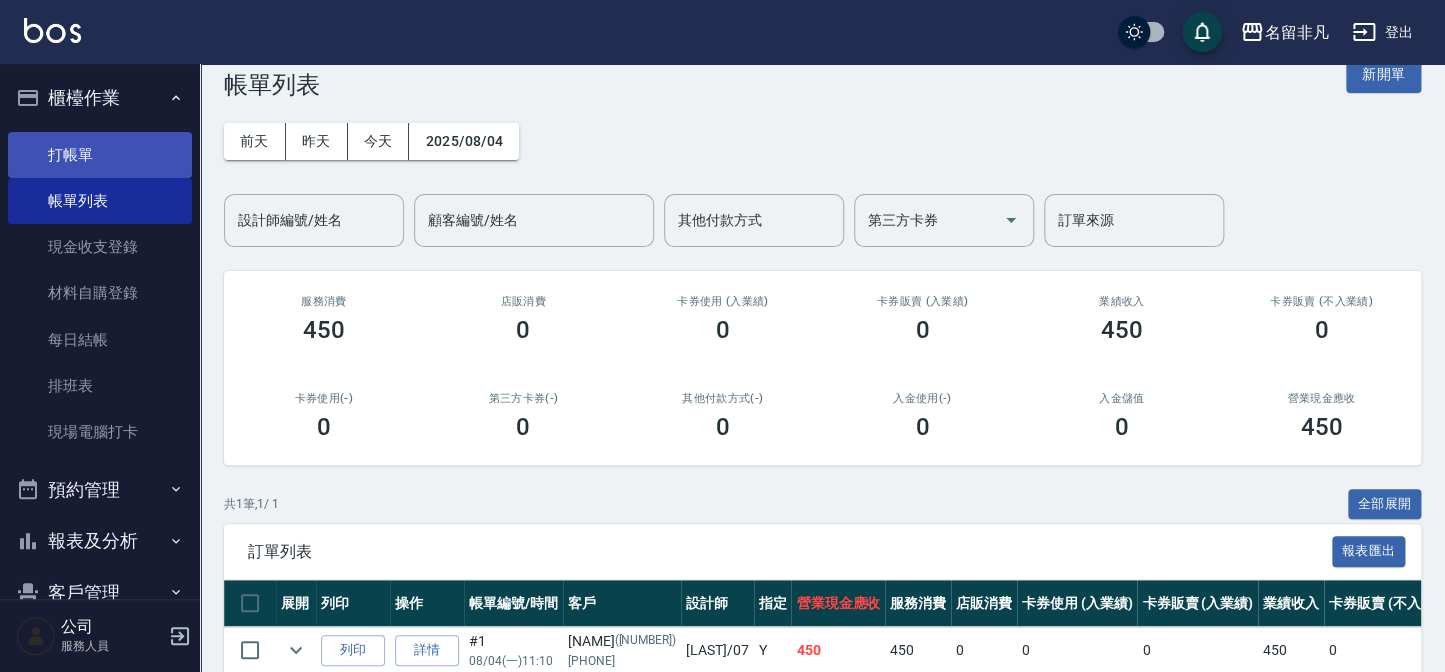 click on "打帳單" at bounding box center (100, 155) 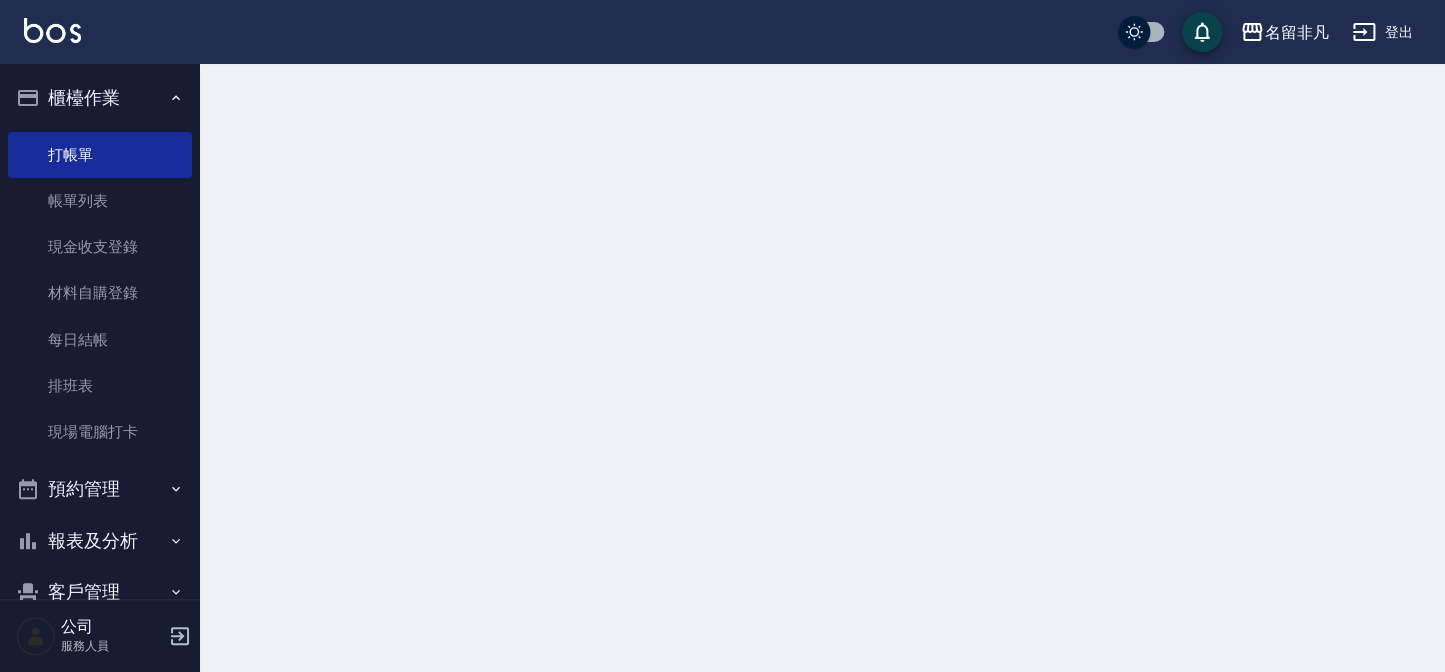 scroll, scrollTop: 0, scrollLeft: 0, axis: both 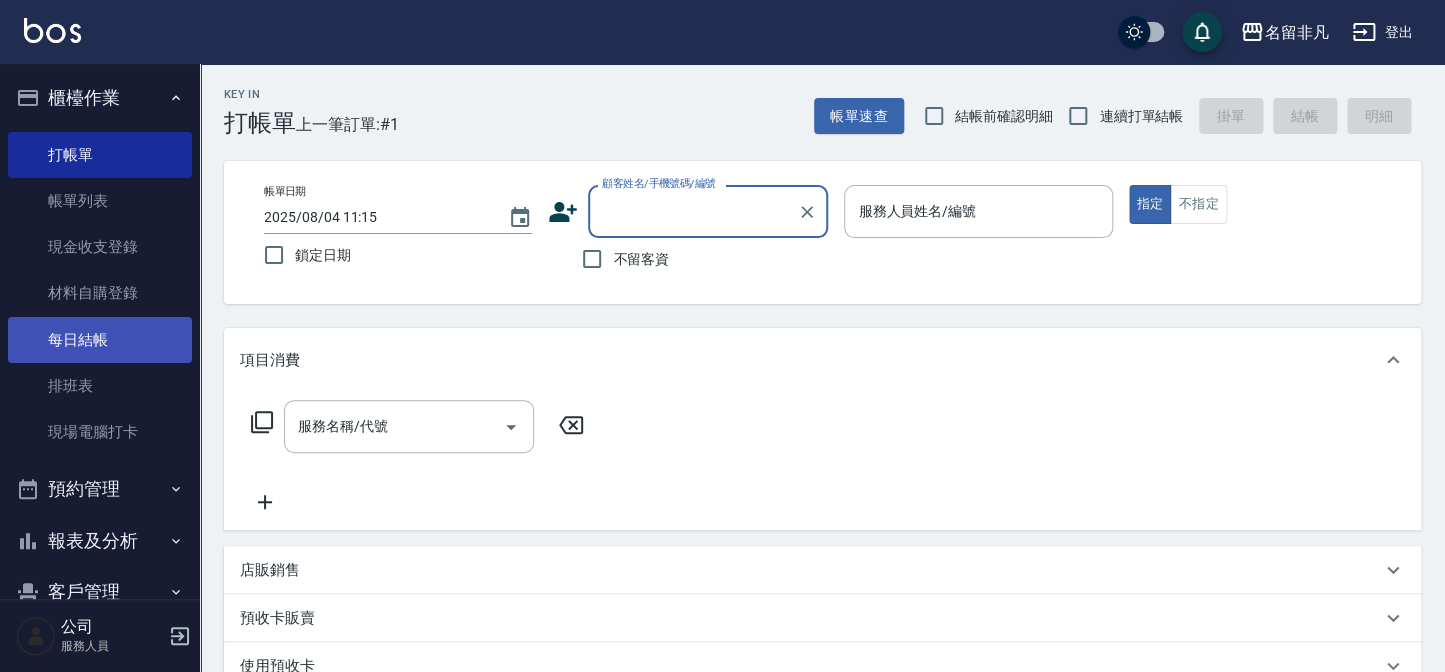 click on "每日結帳" at bounding box center (100, 340) 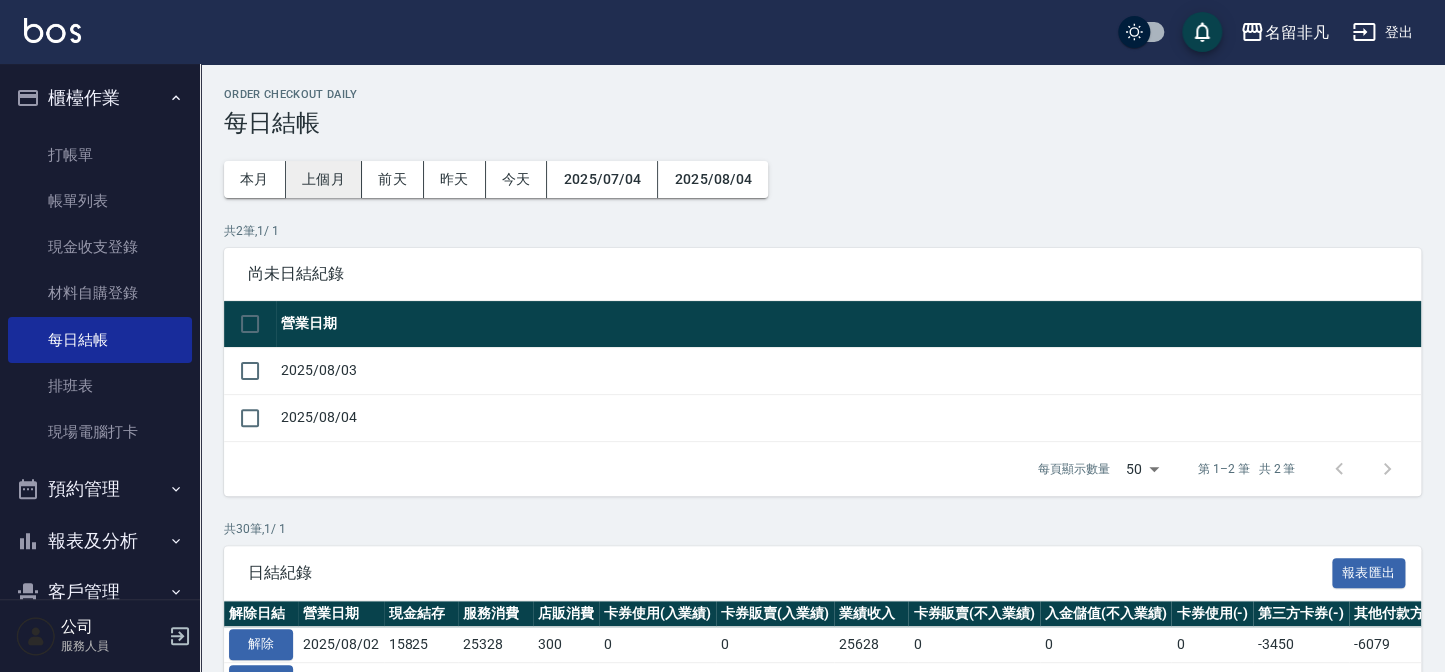 click on "上個月" at bounding box center (324, 179) 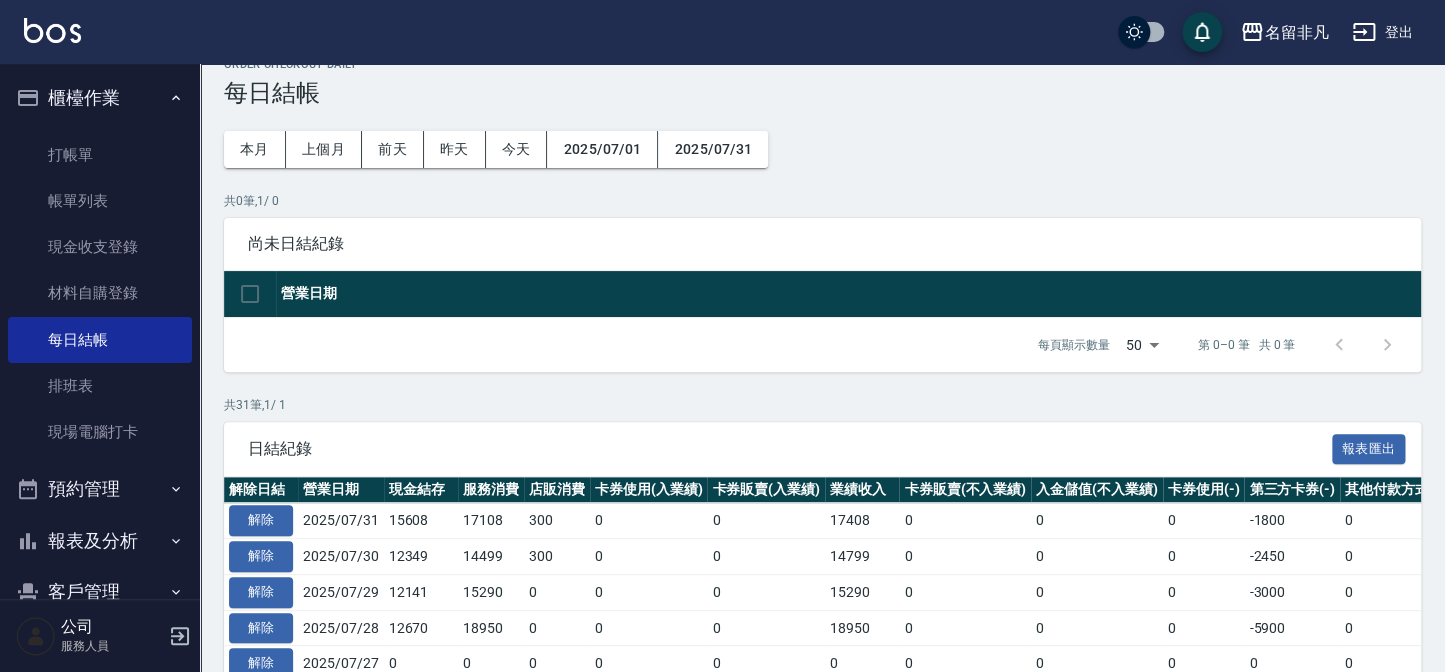 scroll, scrollTop: 0, scrollLeft: 0, axis: both 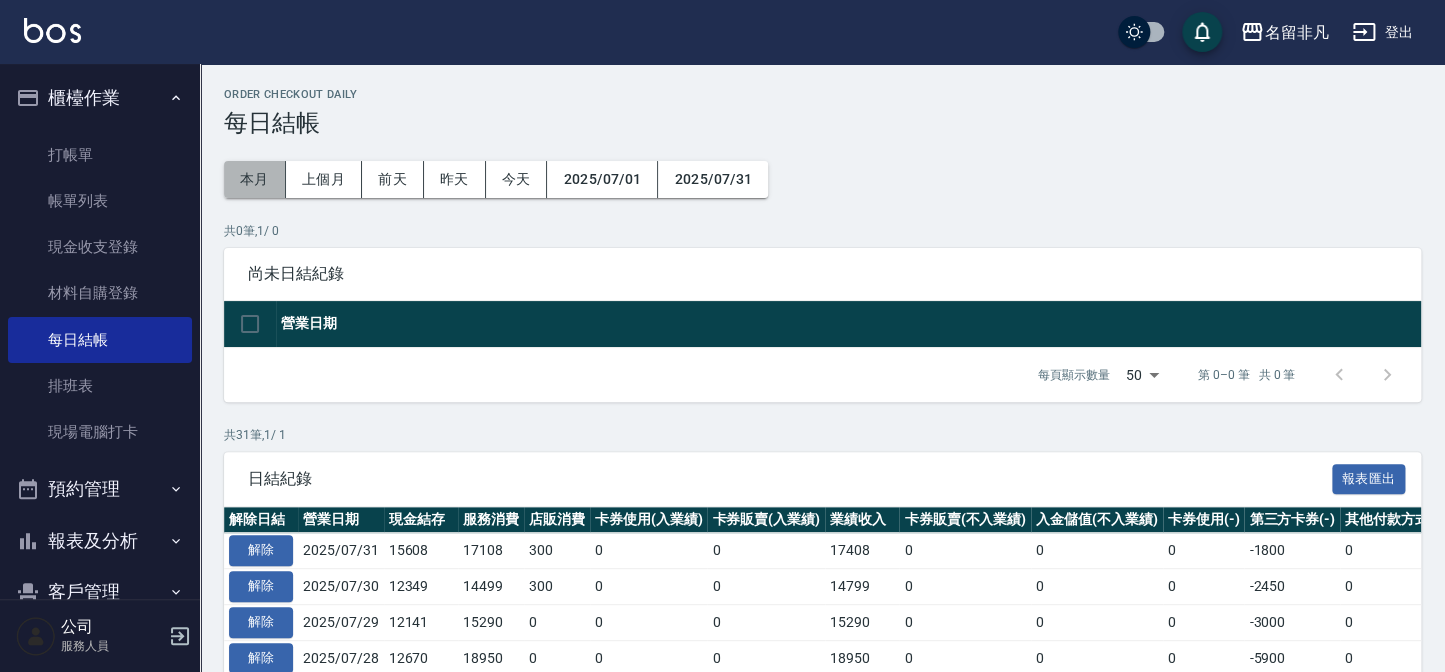 click on "本月" at bounding box center [255, 179] 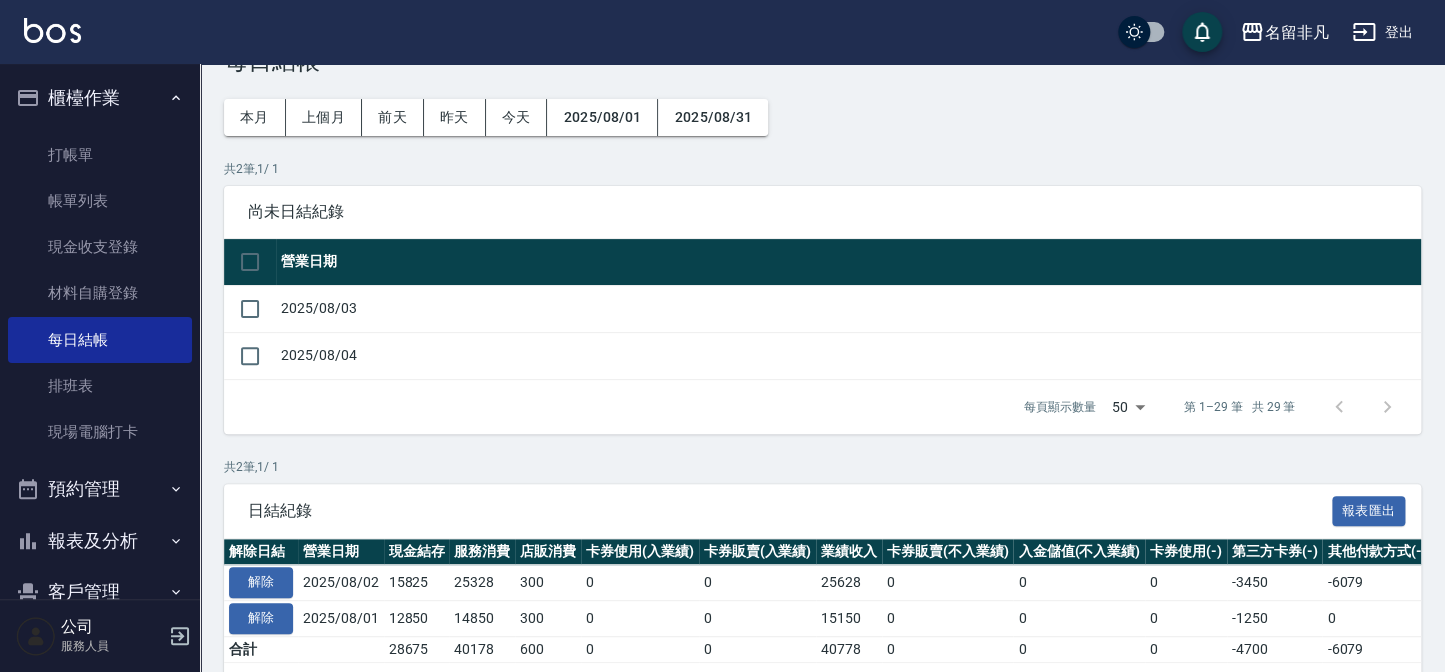 scroll, scrollTop: 90, scrollLeft: 0, axis: vertical 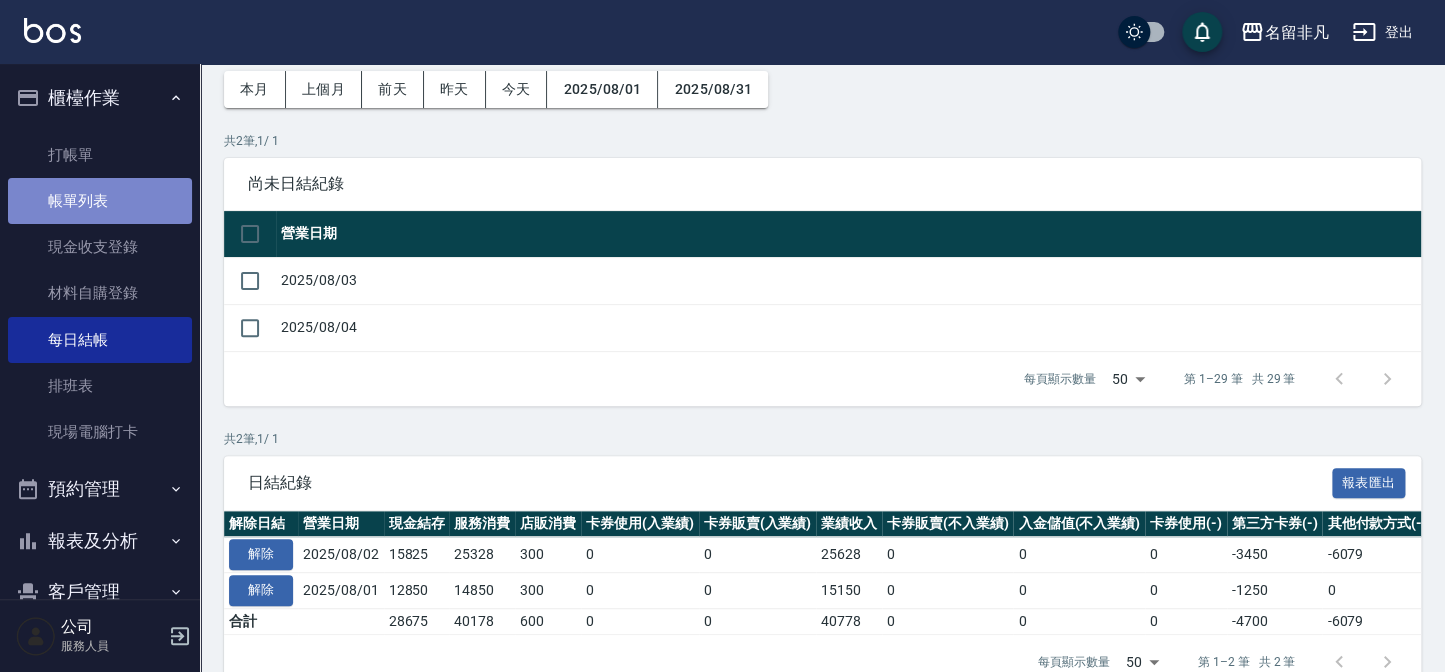 click on "帳單列表" at bounding box center [100, 201] 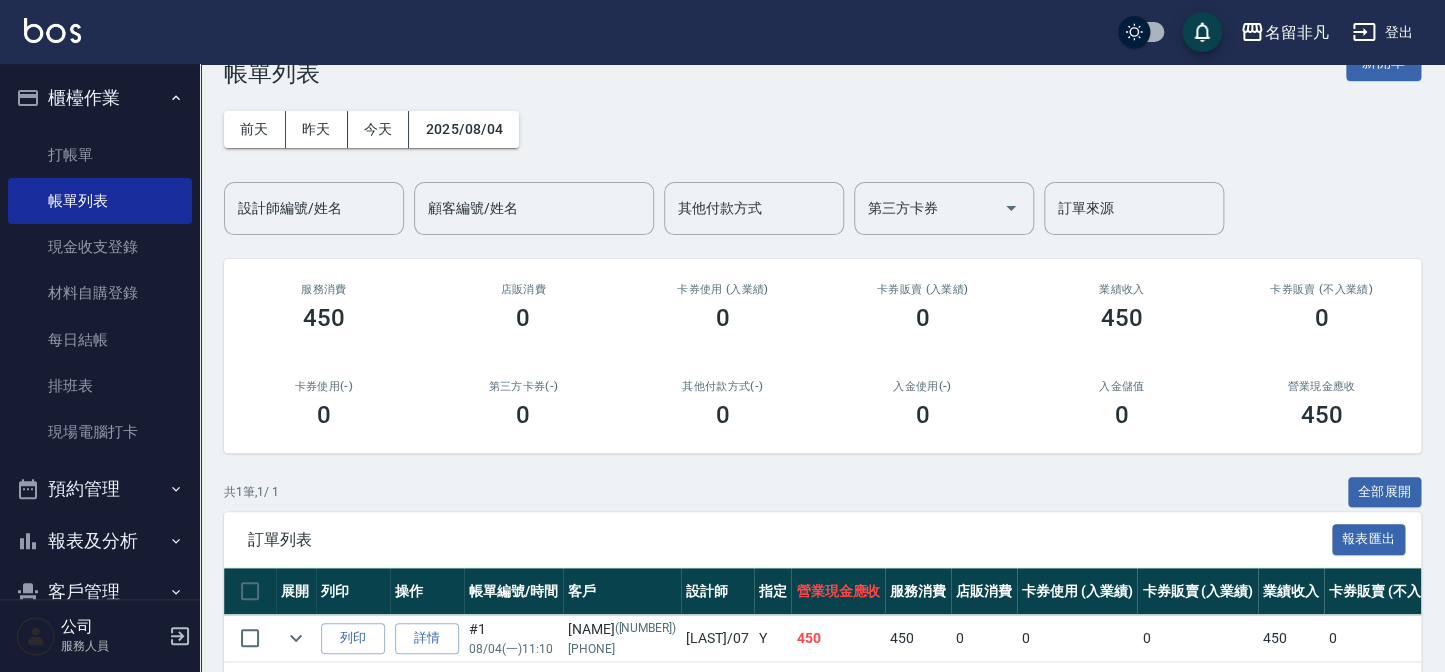 scroll, scrollTop: 90, scrollLeft: 0, axis: vertical 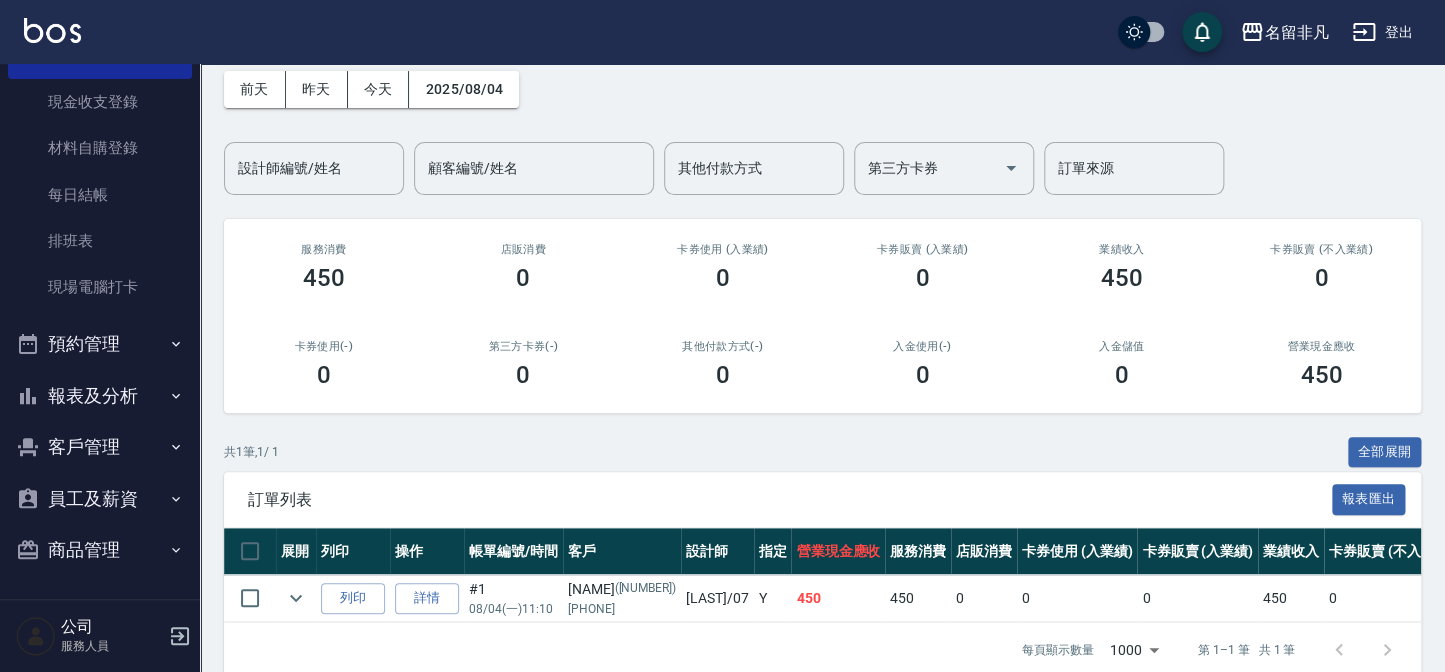 click 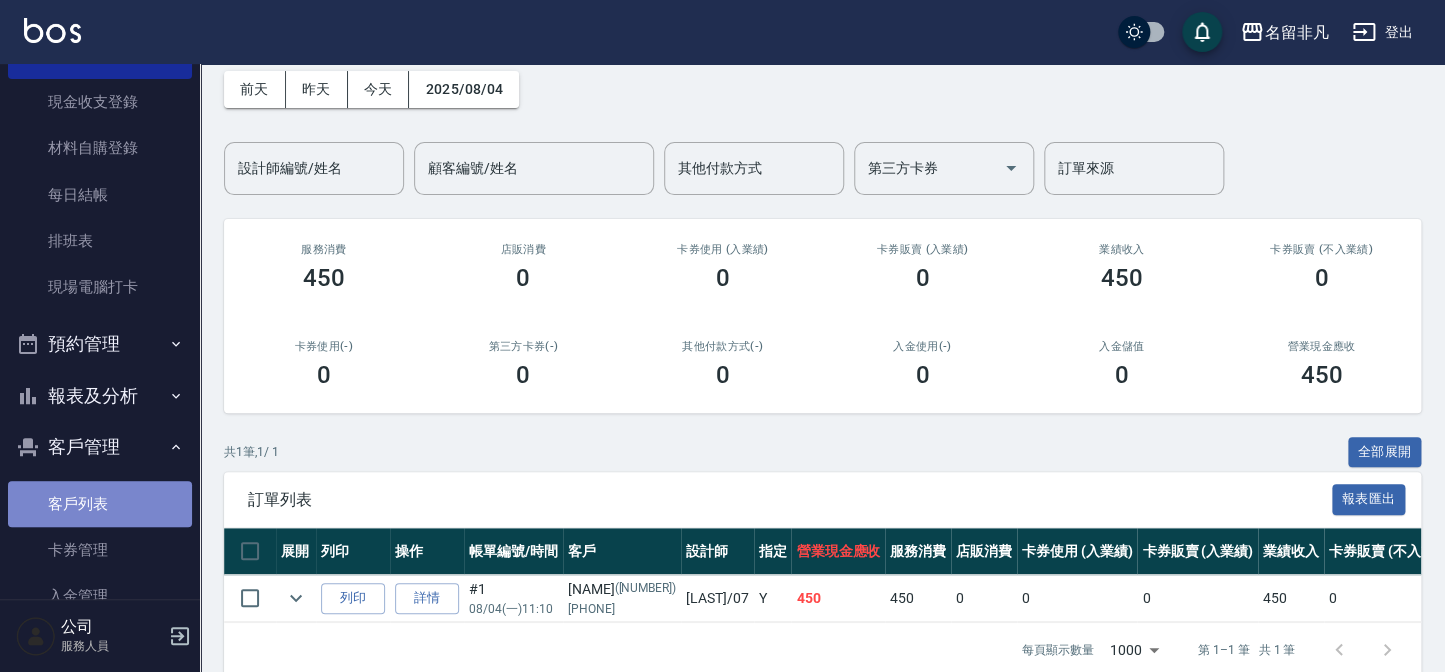 click on "客戶列表" at bounding box center (100, 504) 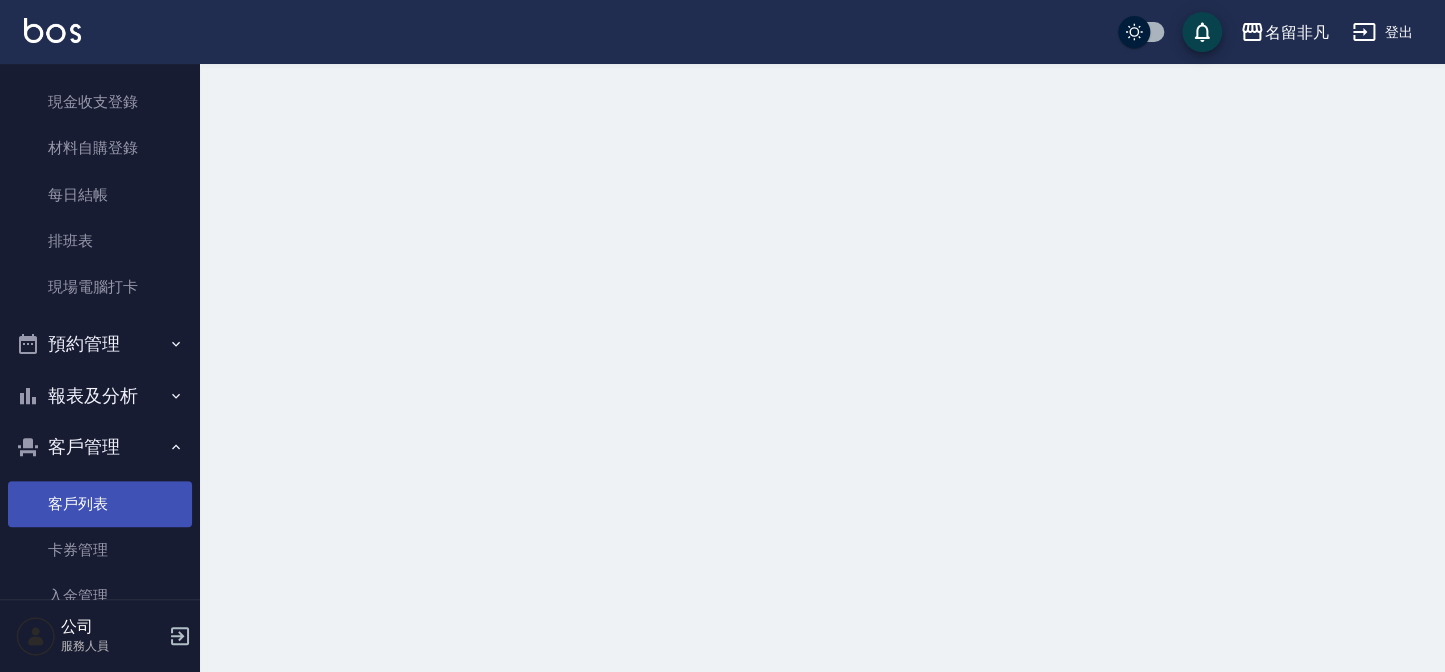 scroll, scrollTop: 0, scrollLeft: 0, axis: both 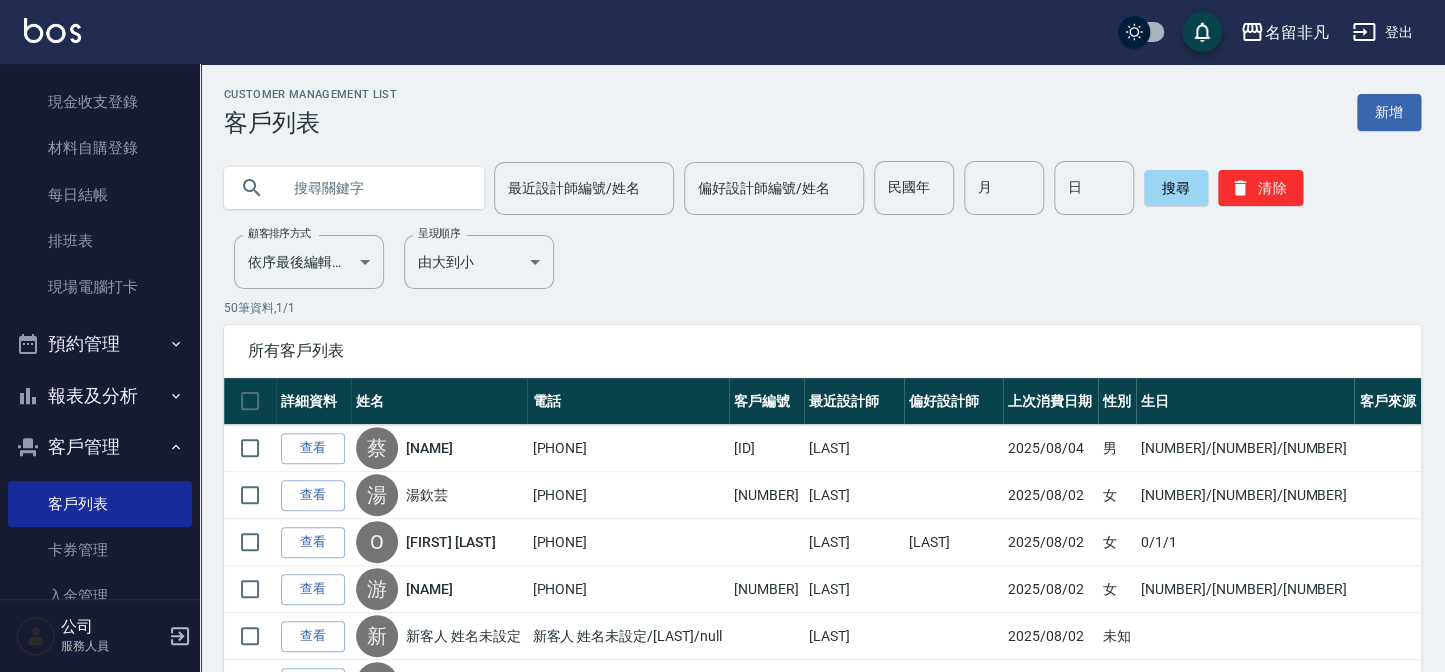drag, startPoint x: 405, startPoint y: 180, endPoint x: 393, endPoint y: 185, distance: 13 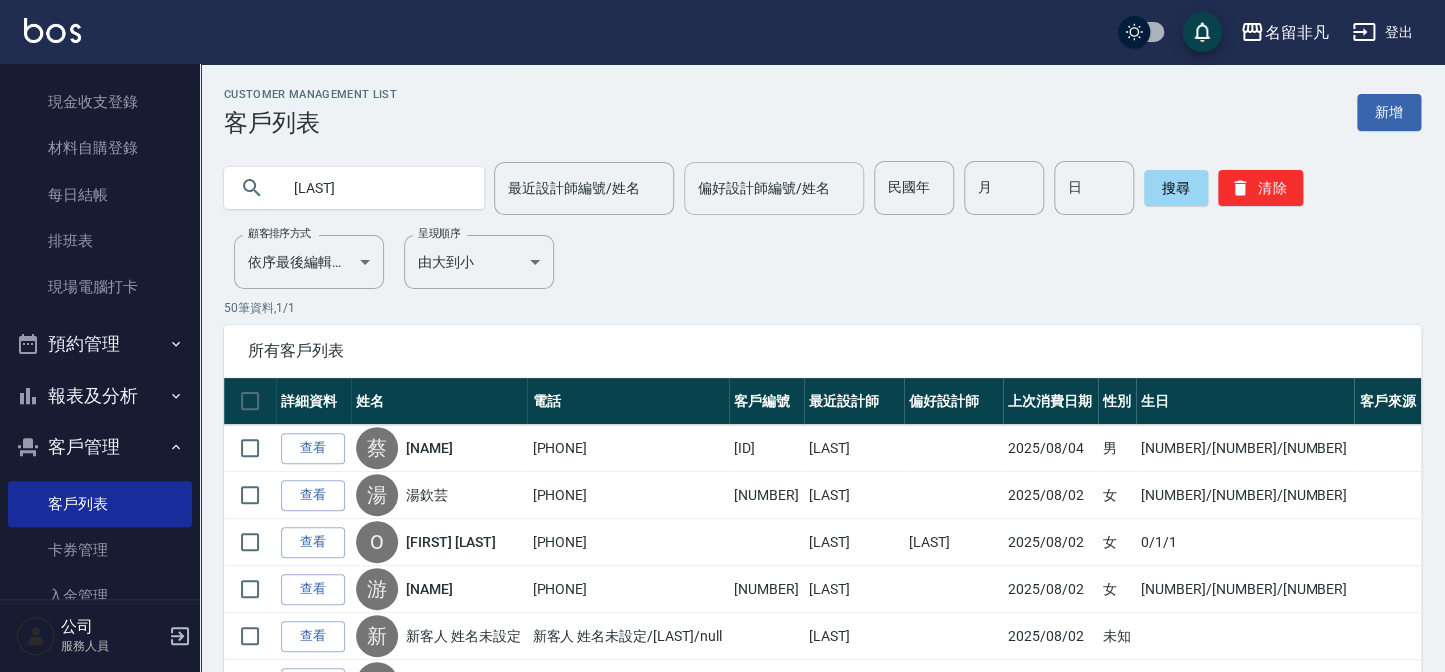 type on "[LAST]" 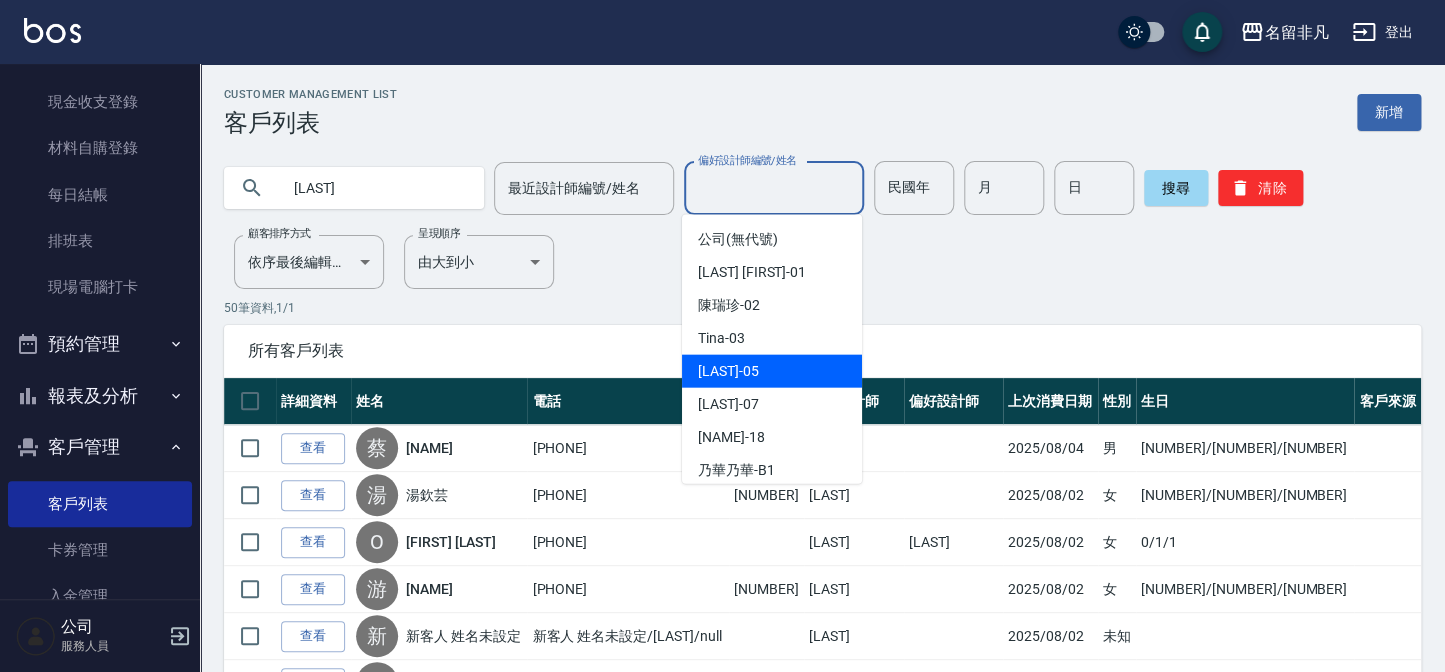 click on "[LAST] -[NUMBER]" at bounding box center (772, 371) 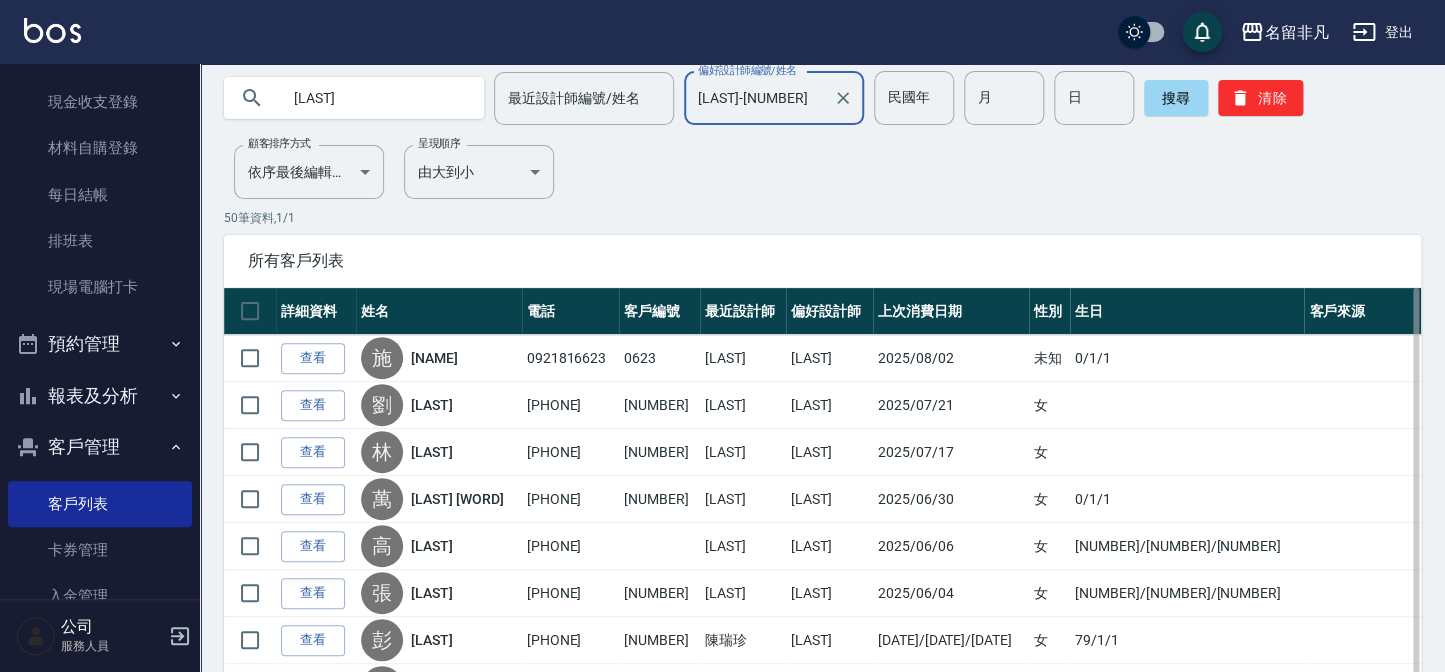 scroll, scrollTop: 0, scrollLeft: 0, axis: both 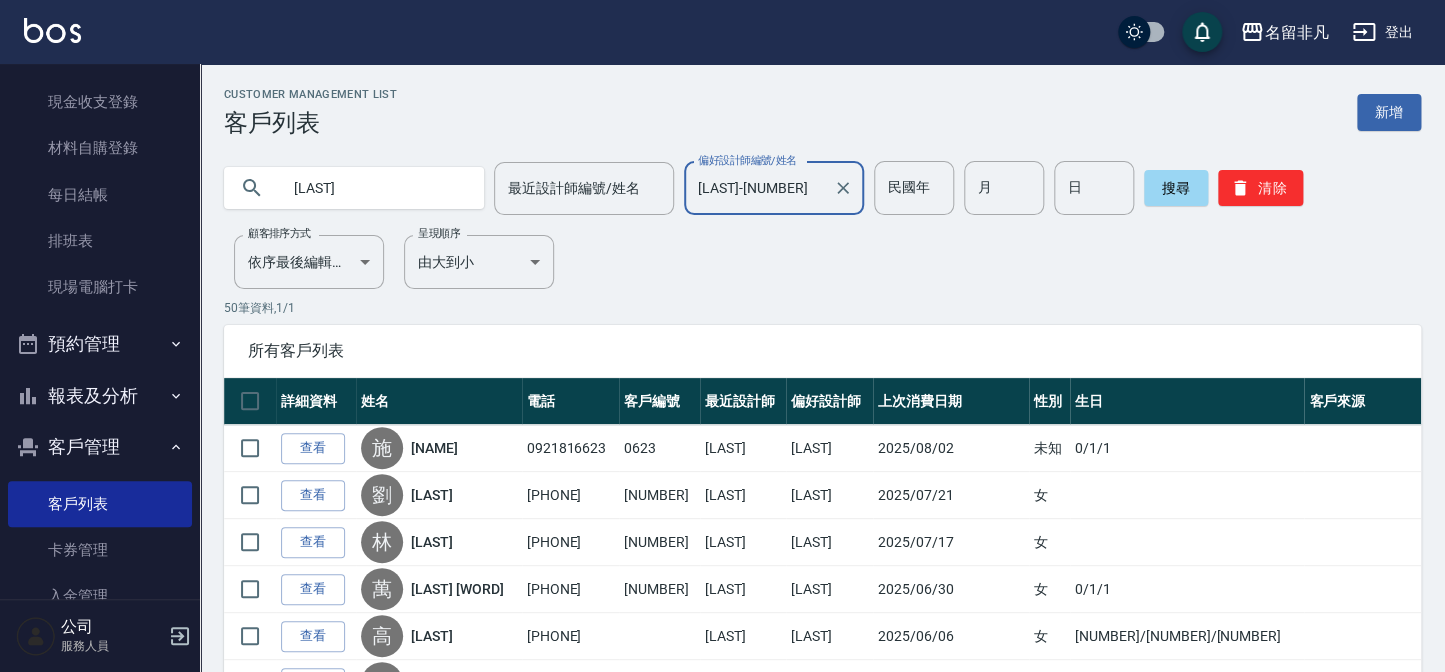 click on "[LAST]" at bounding box center [374, 188] 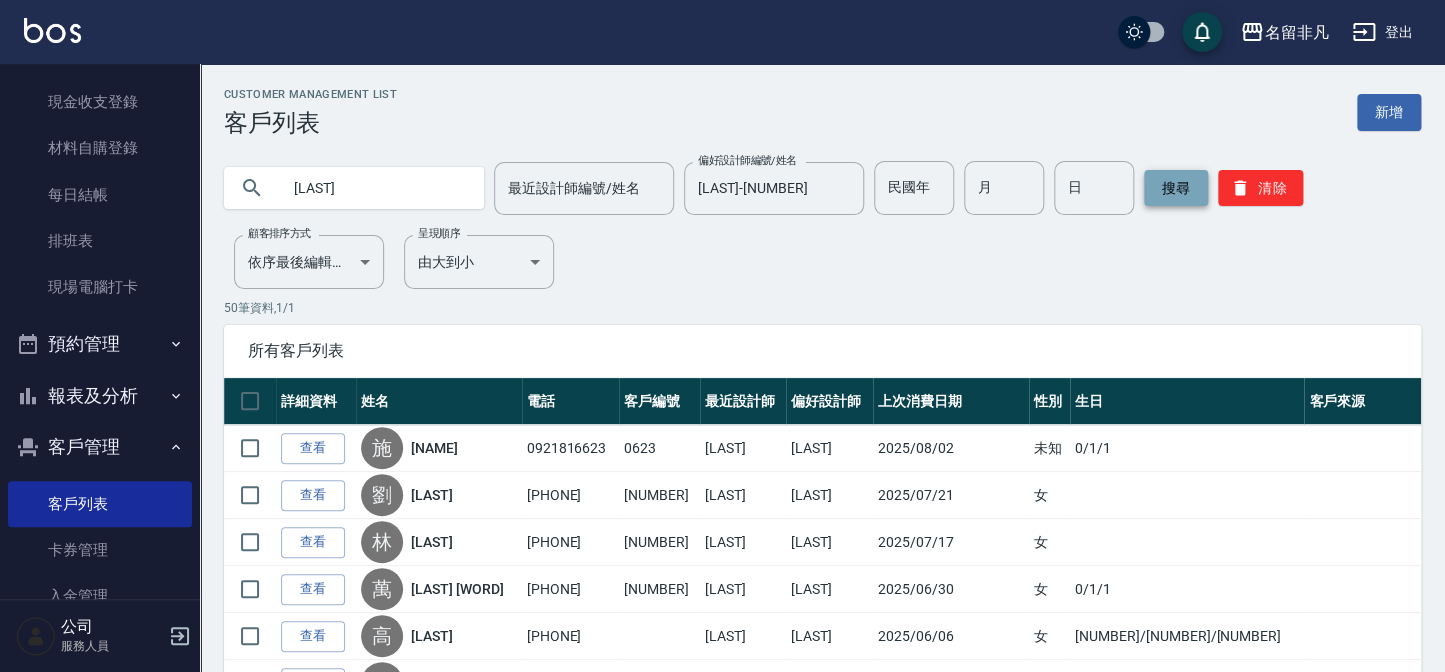 type on "[LAST]" 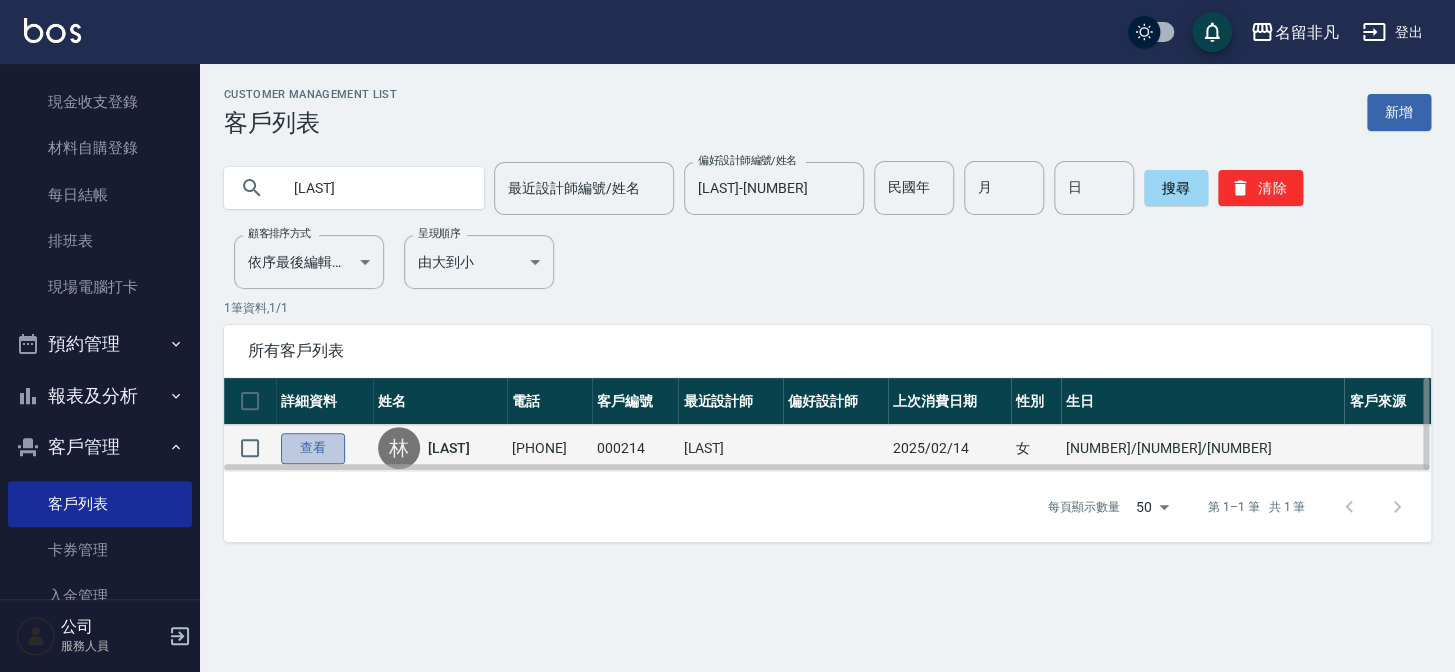 click on "查看" at bounding box center (313, 448) 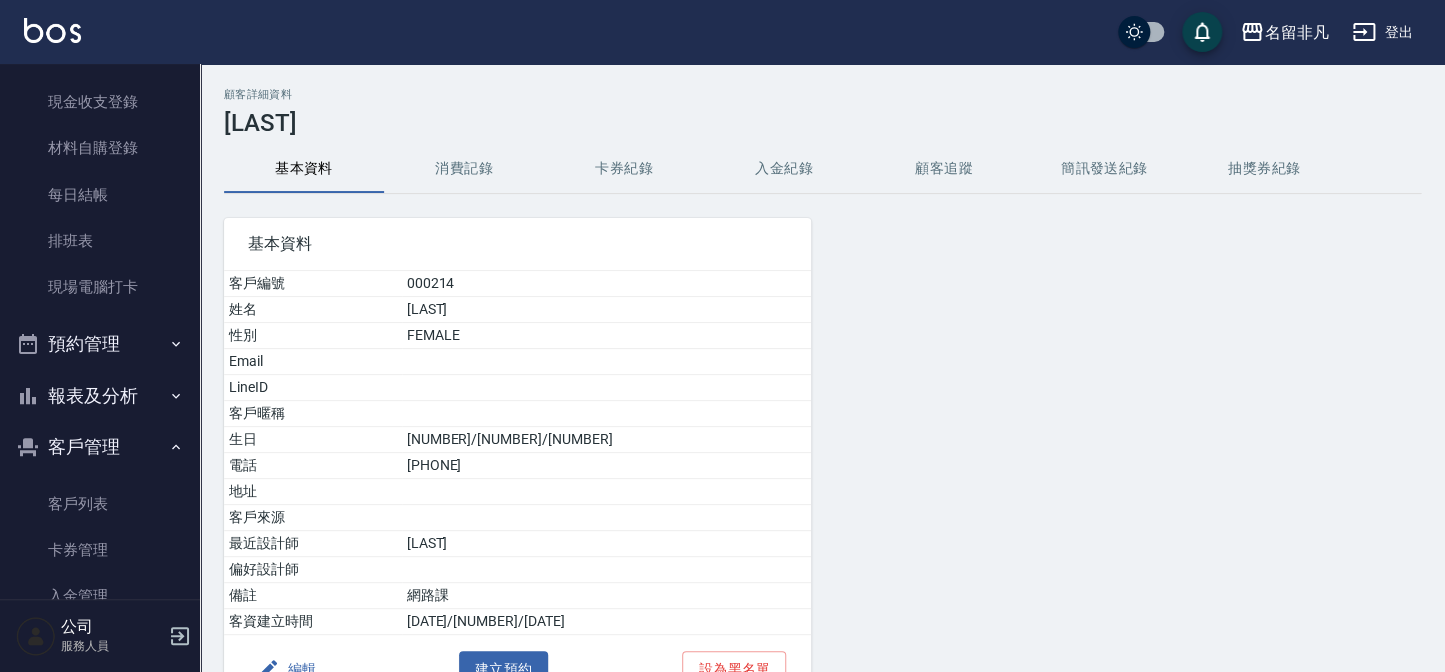 click on "消費記錄" at bounding box center [464, 169] 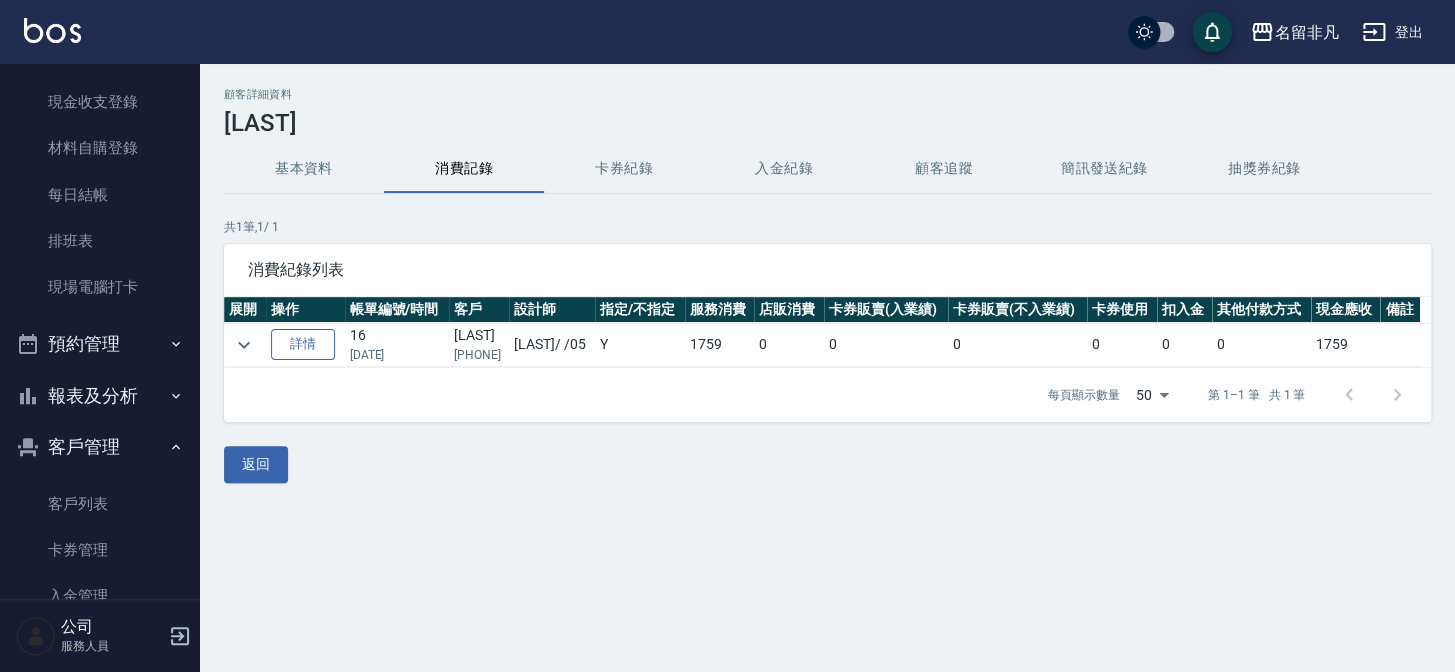 click on "詳情" at bounding box center [303, 344] 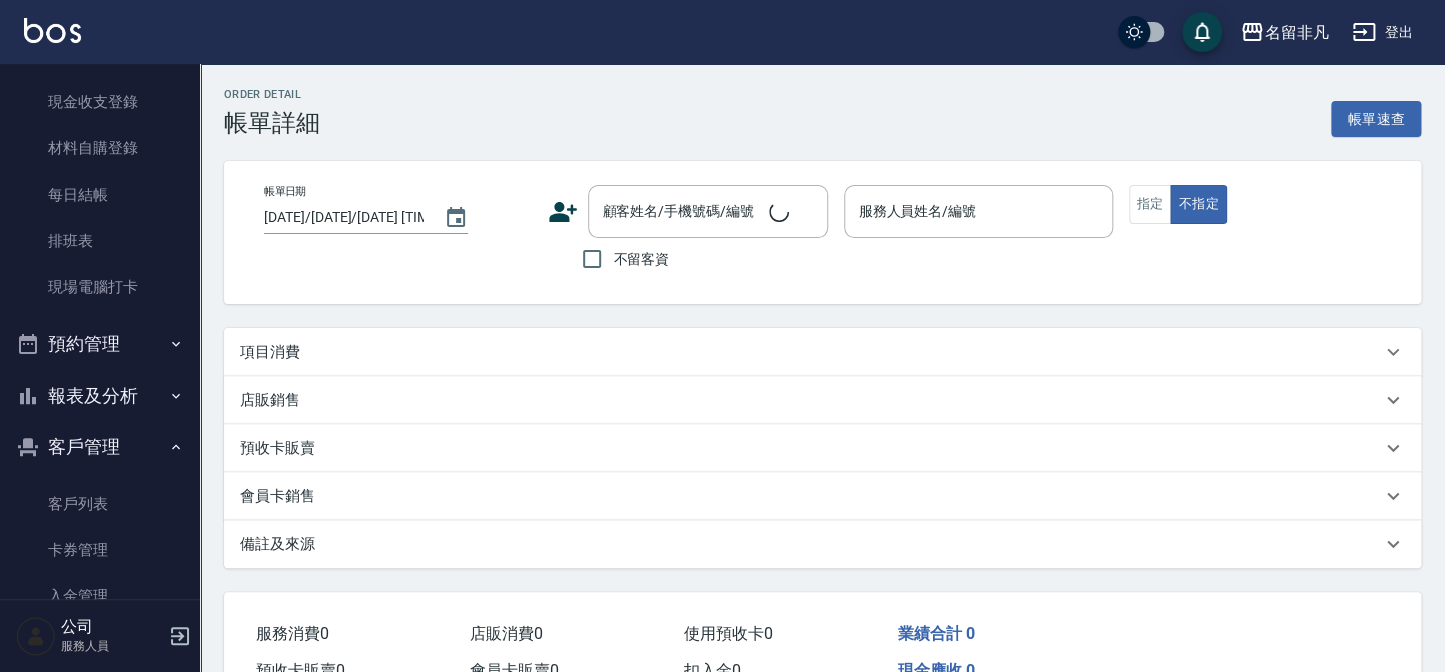 type on "2025/02/14 19:27" 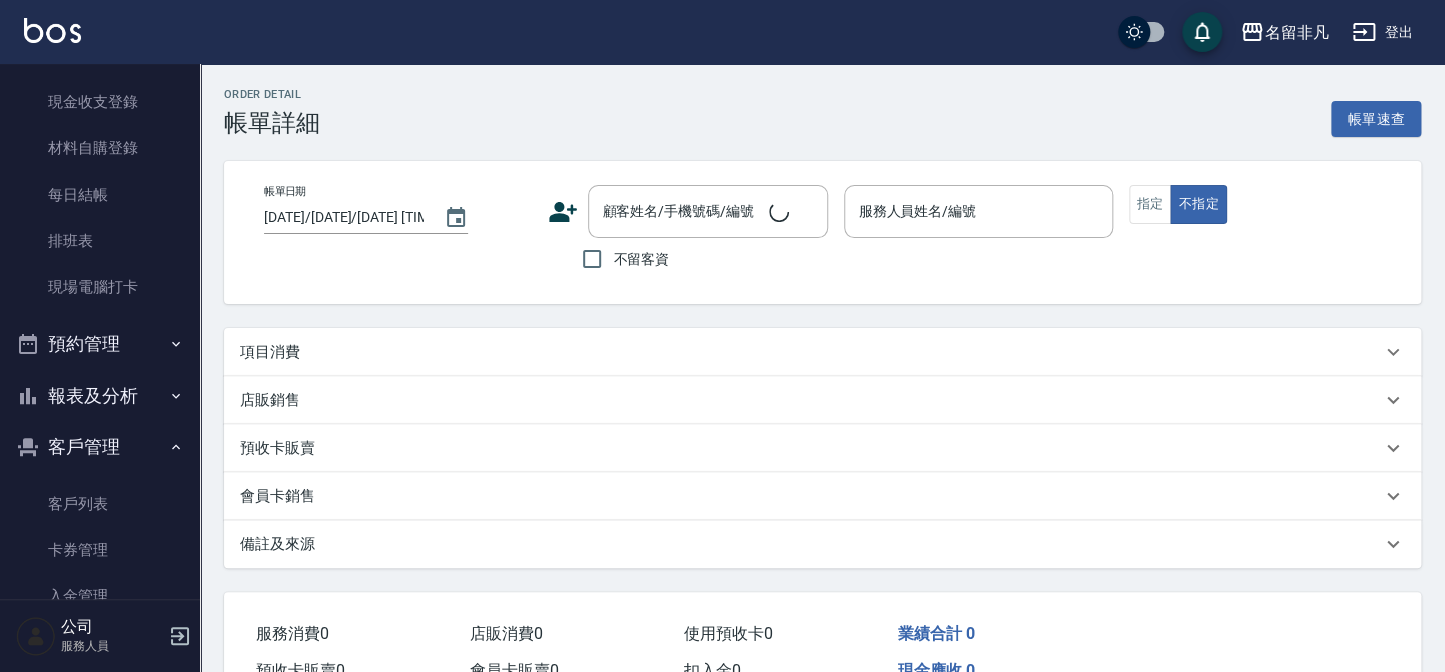 type on "[LAST]-[NUMBER]" 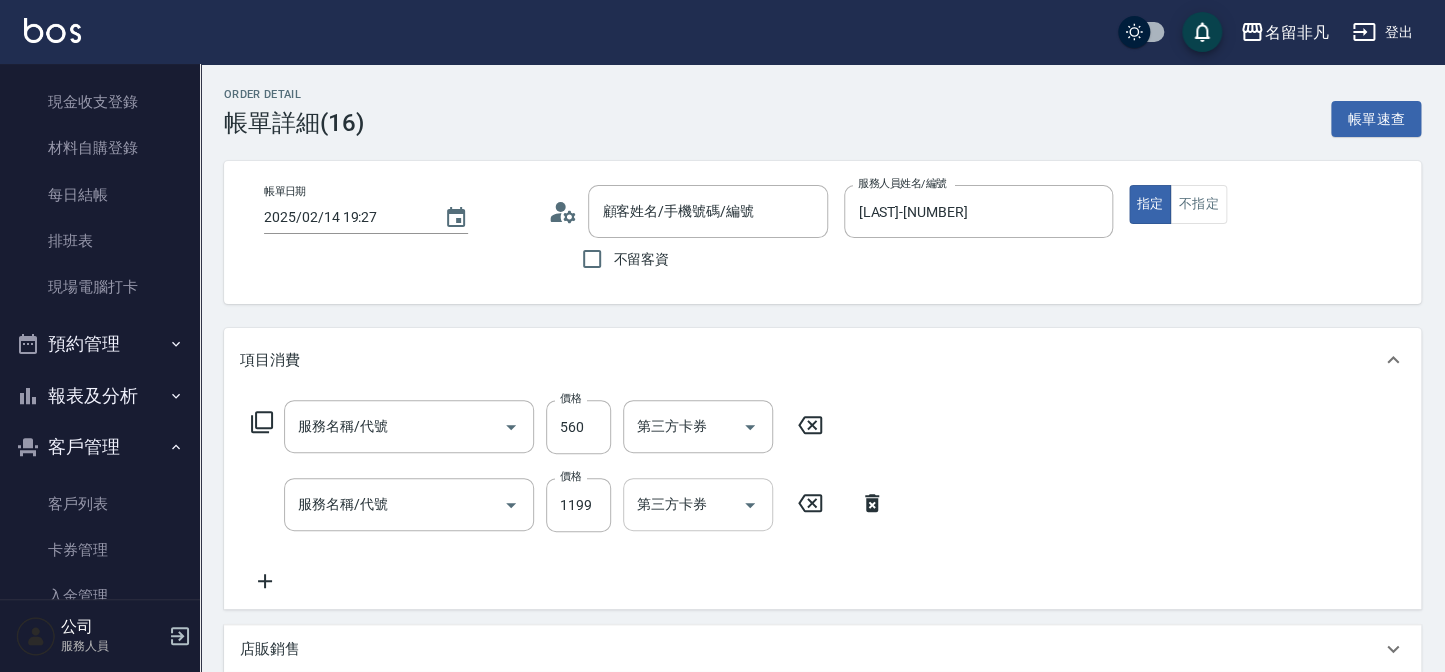 type on "[LAST]/[PHONE]/[NUMBER]" 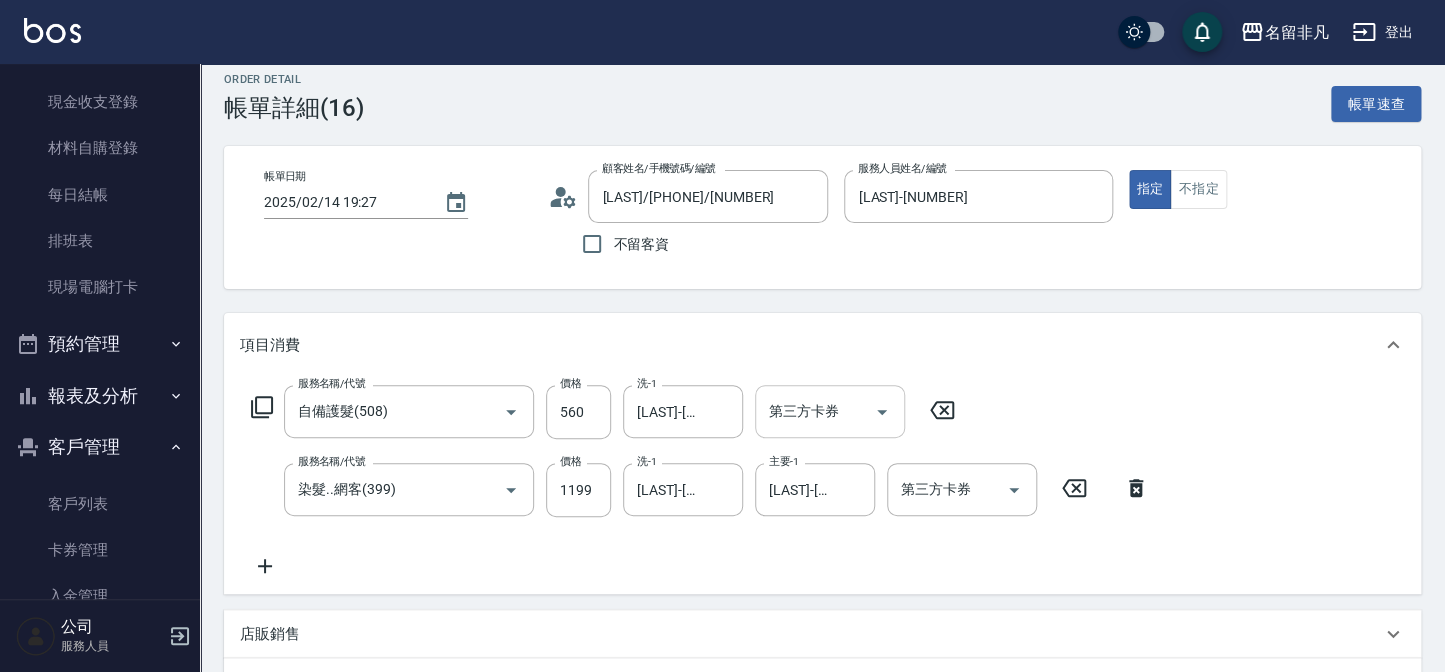 scroll, scrollTop: 0, scrollLeft: 0, axis: both 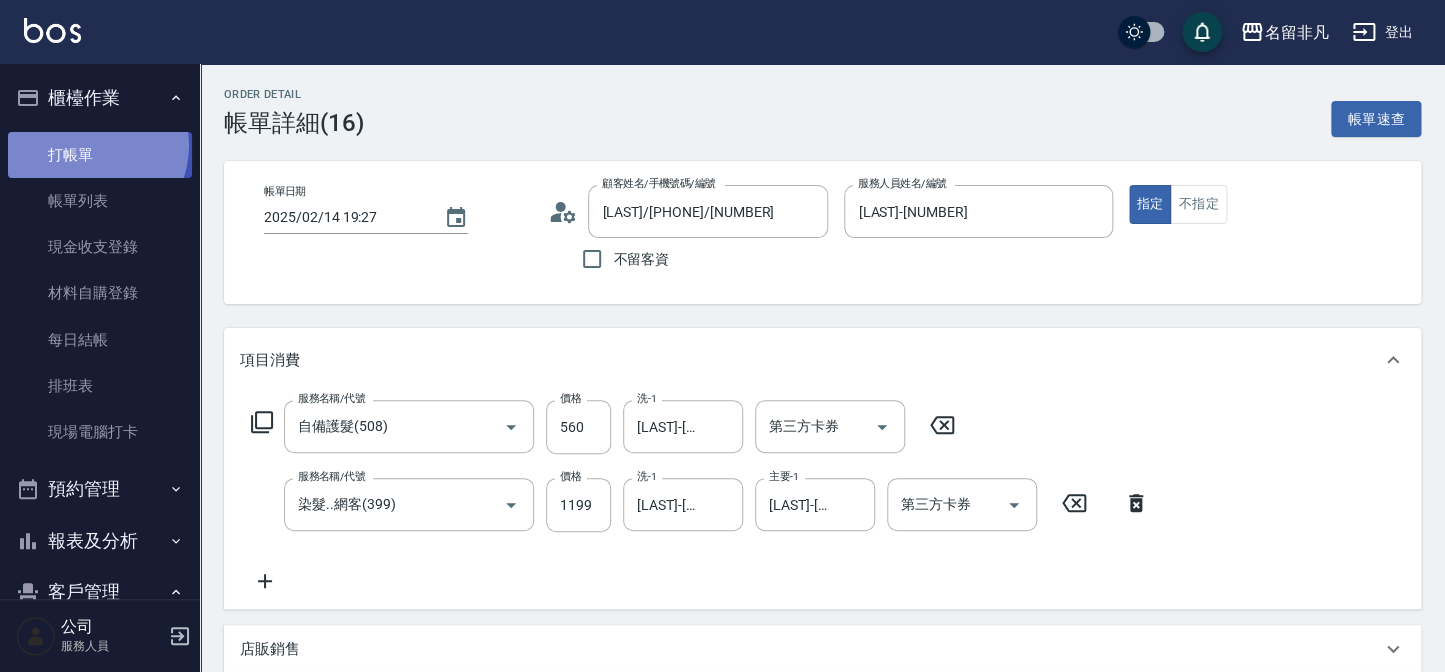 click on "打帳單" at bounding box center [100, 155] 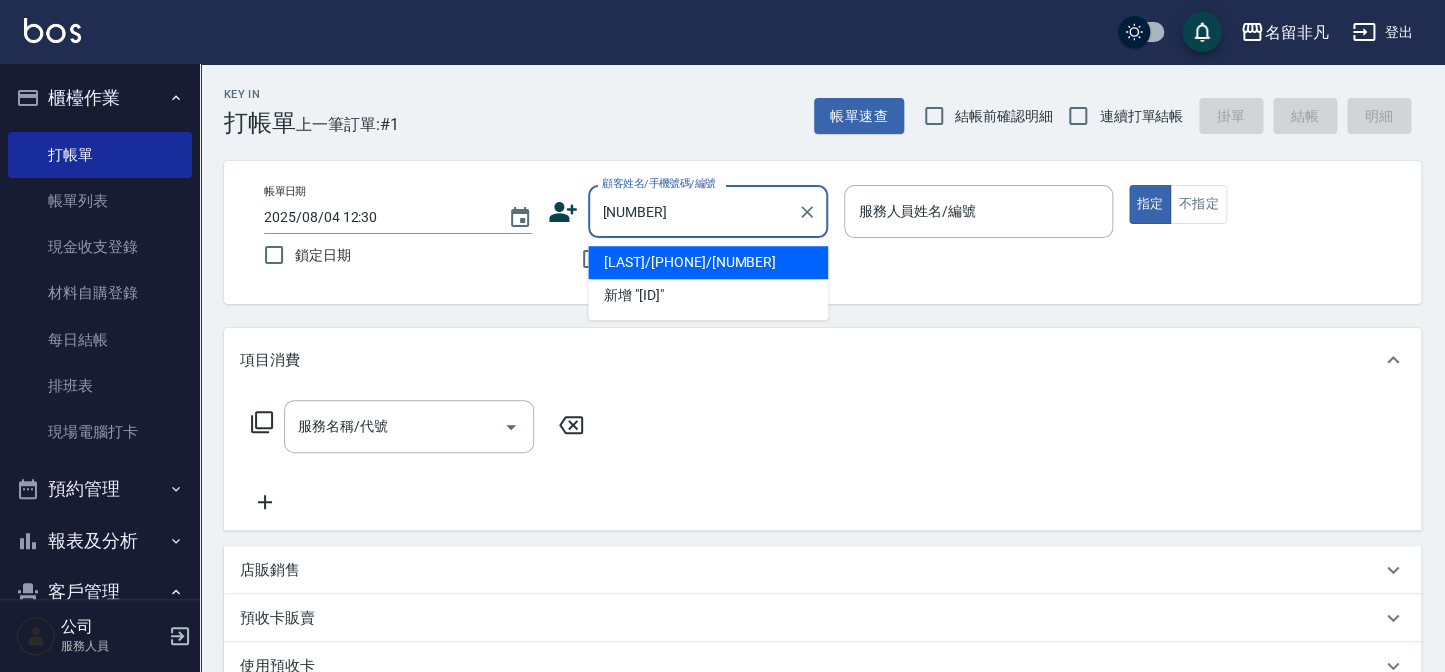 type on "[LAST]/[PHONE]/[NUMBER]" 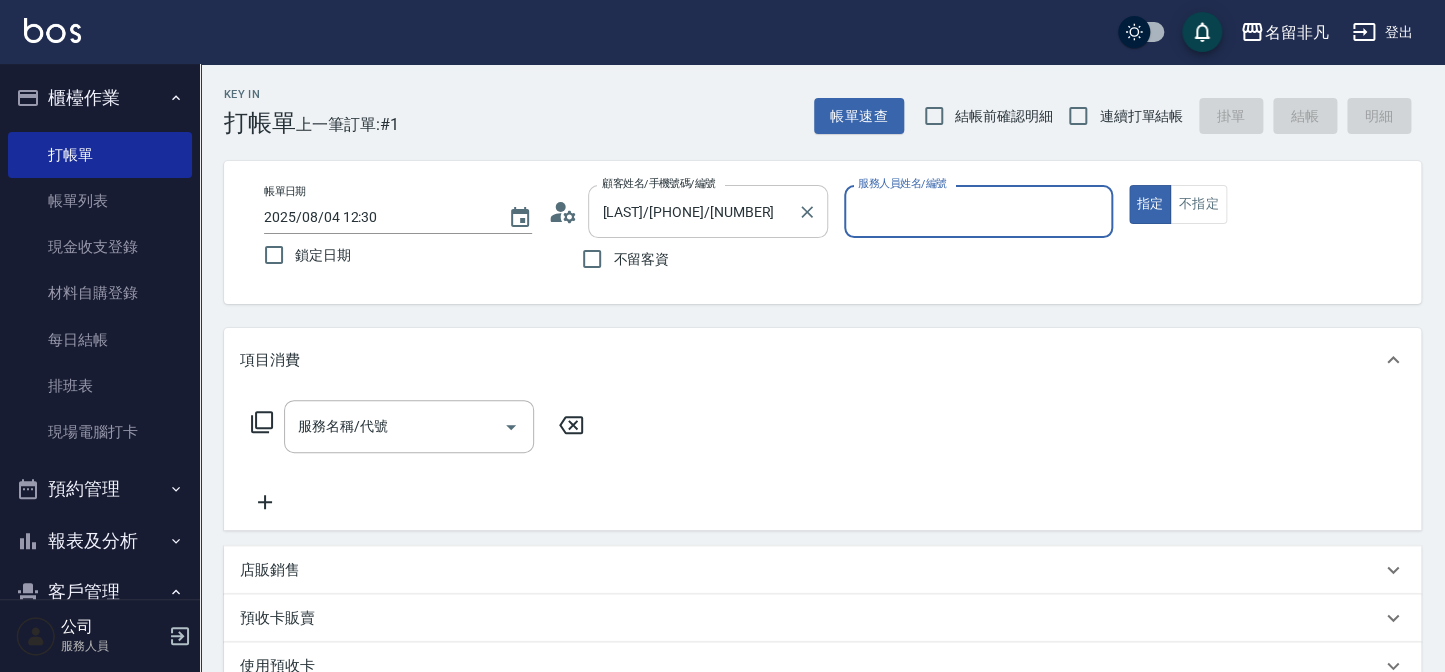 type on "[LAST]-[NUMBER]" 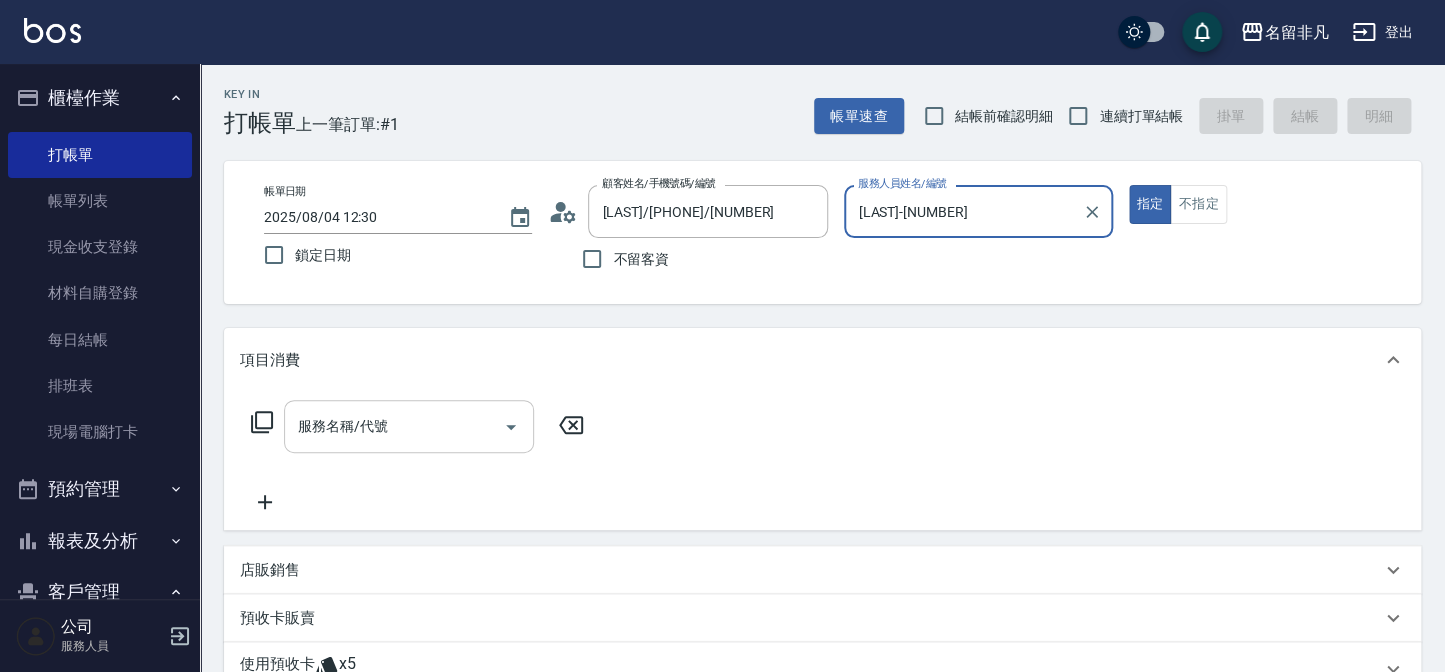 click on "服務名稱/代號" at bounding box center (409, 426) 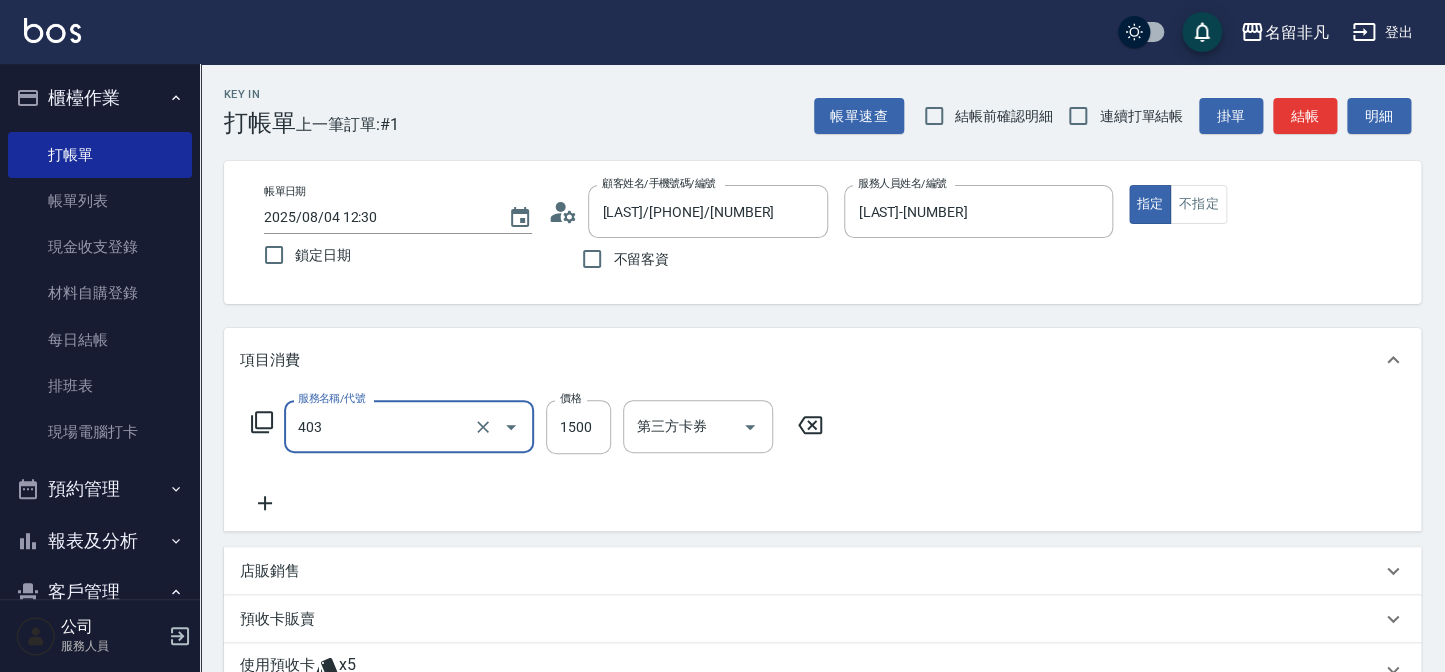 type on "染髮(403)" 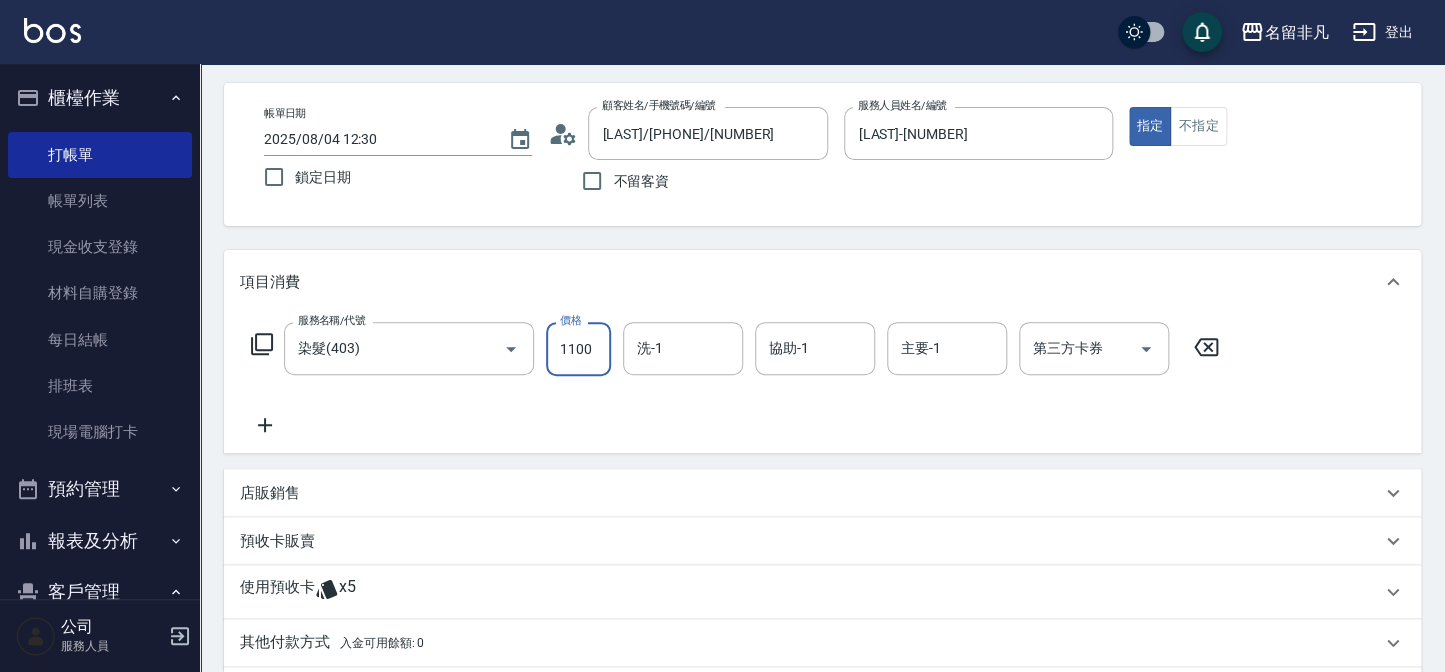 scroll, scrollTop: 70, scrollLeft: 0, axis: vertical 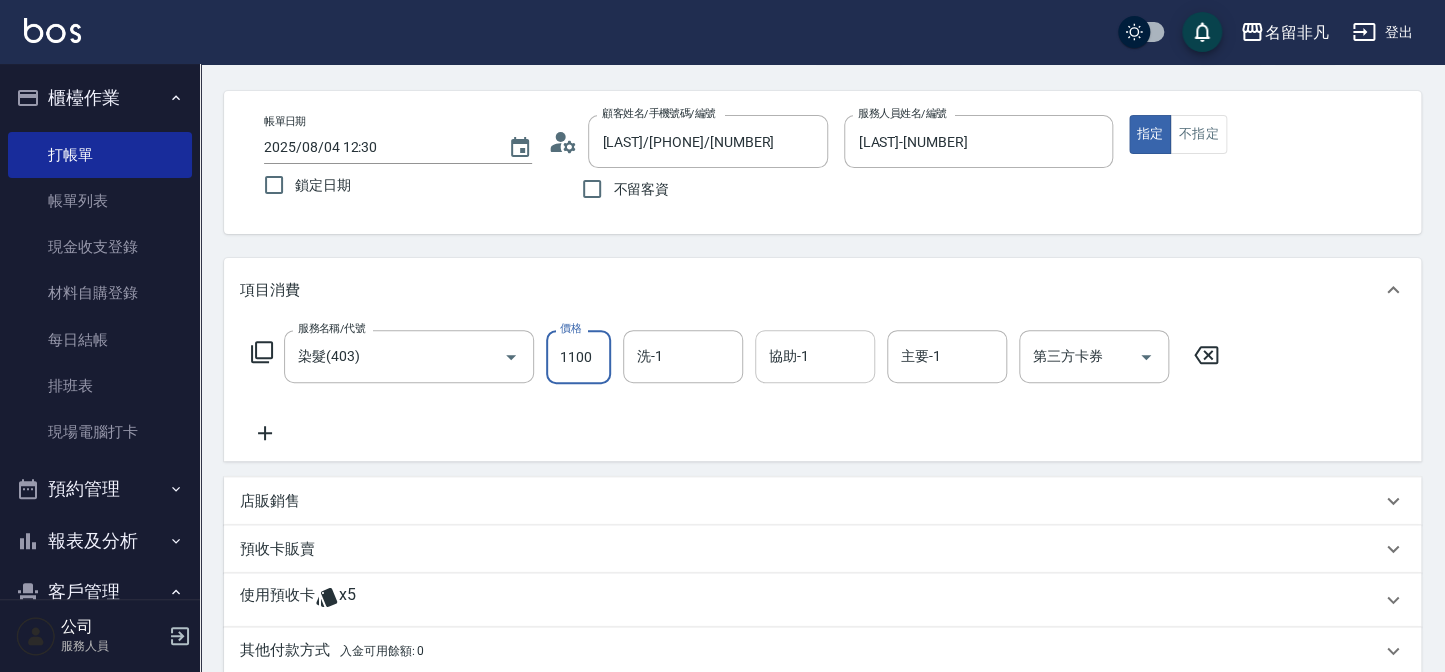 type on "1100" 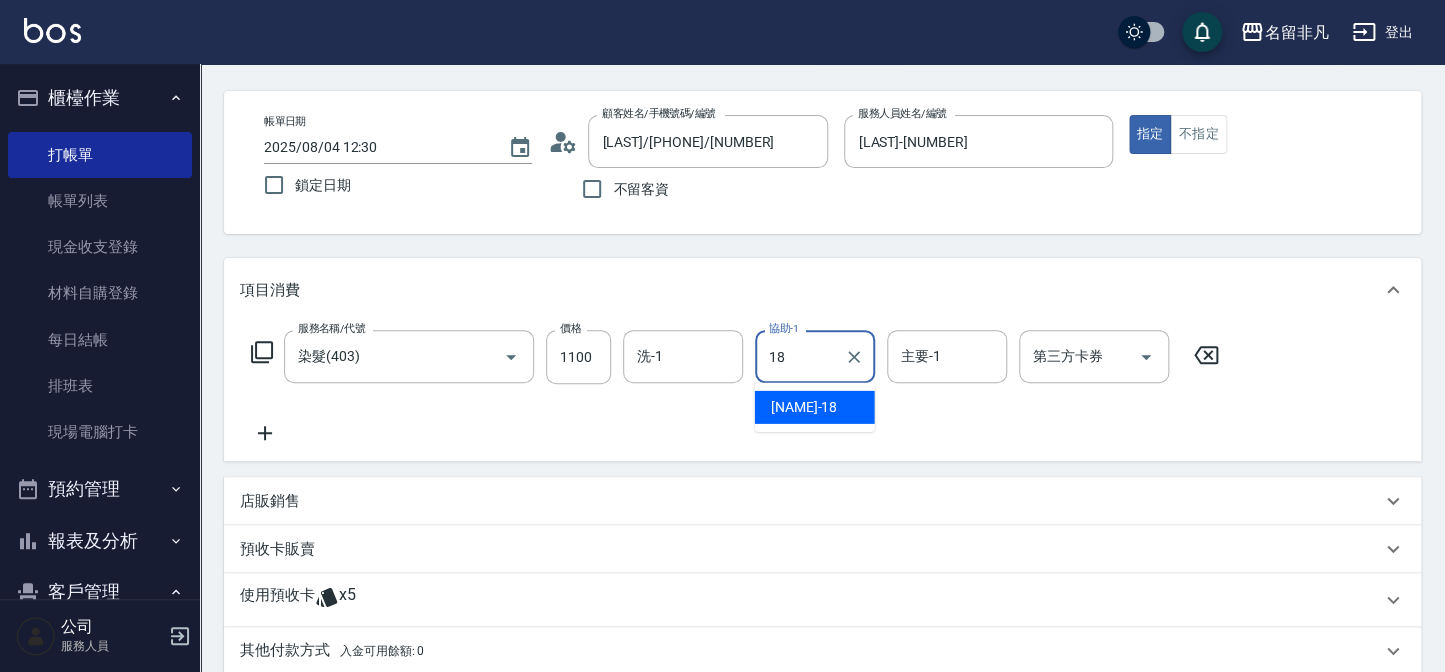 type on "[LAST]-[NUMBER]" 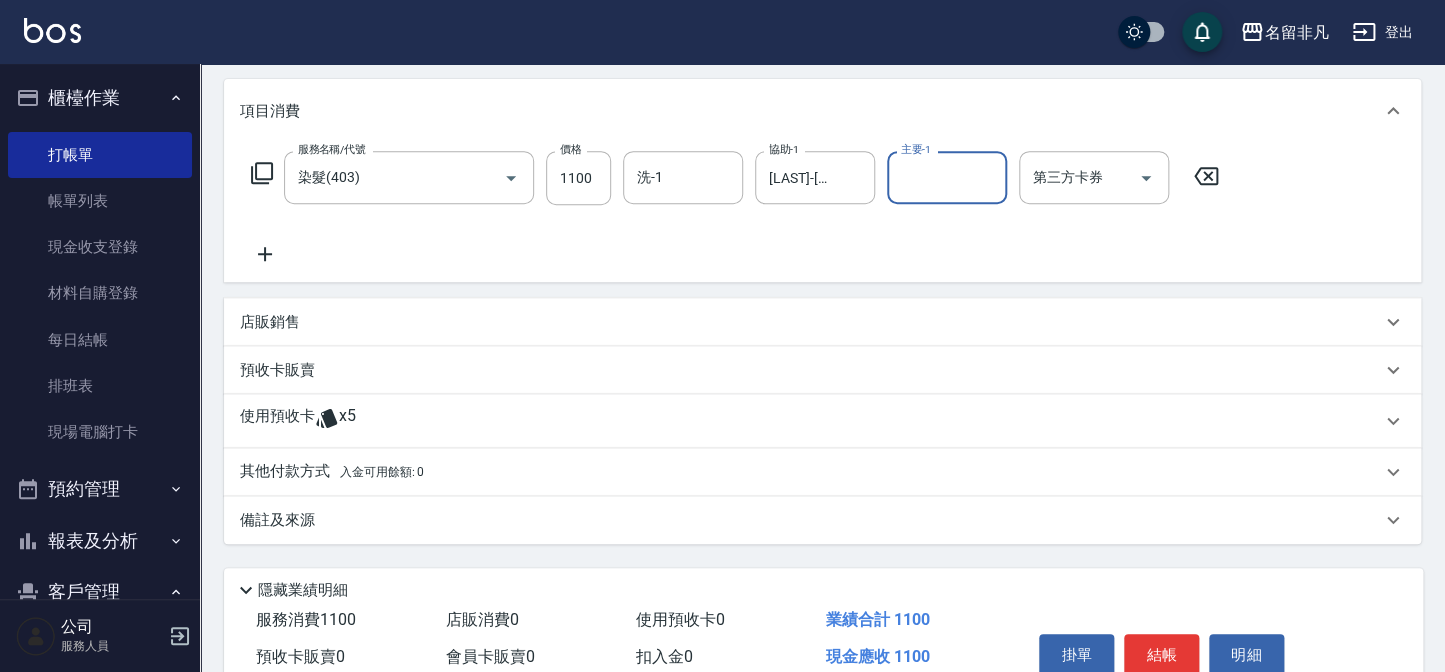 scroll, scrollTop: 251, scrollLeft: 0, axis: vertical 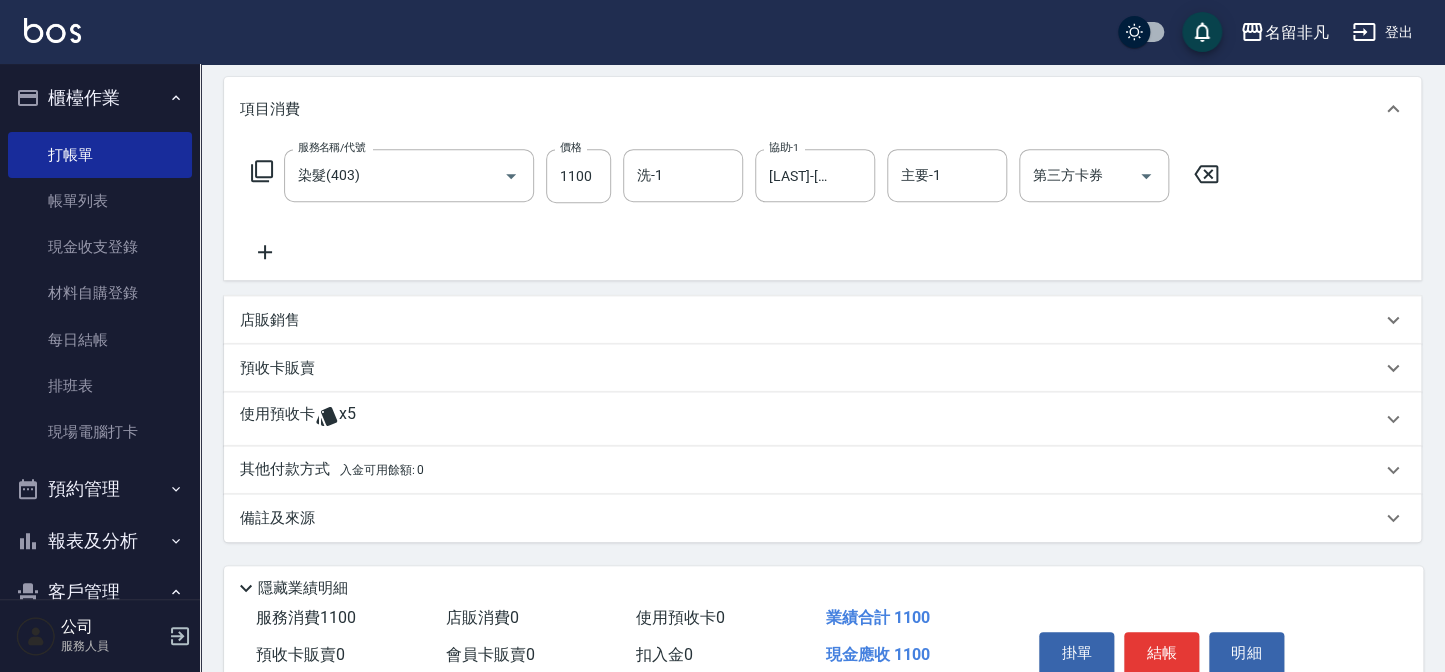 click on "掛單 結帳 明細" at bounding box center (1161, 655) 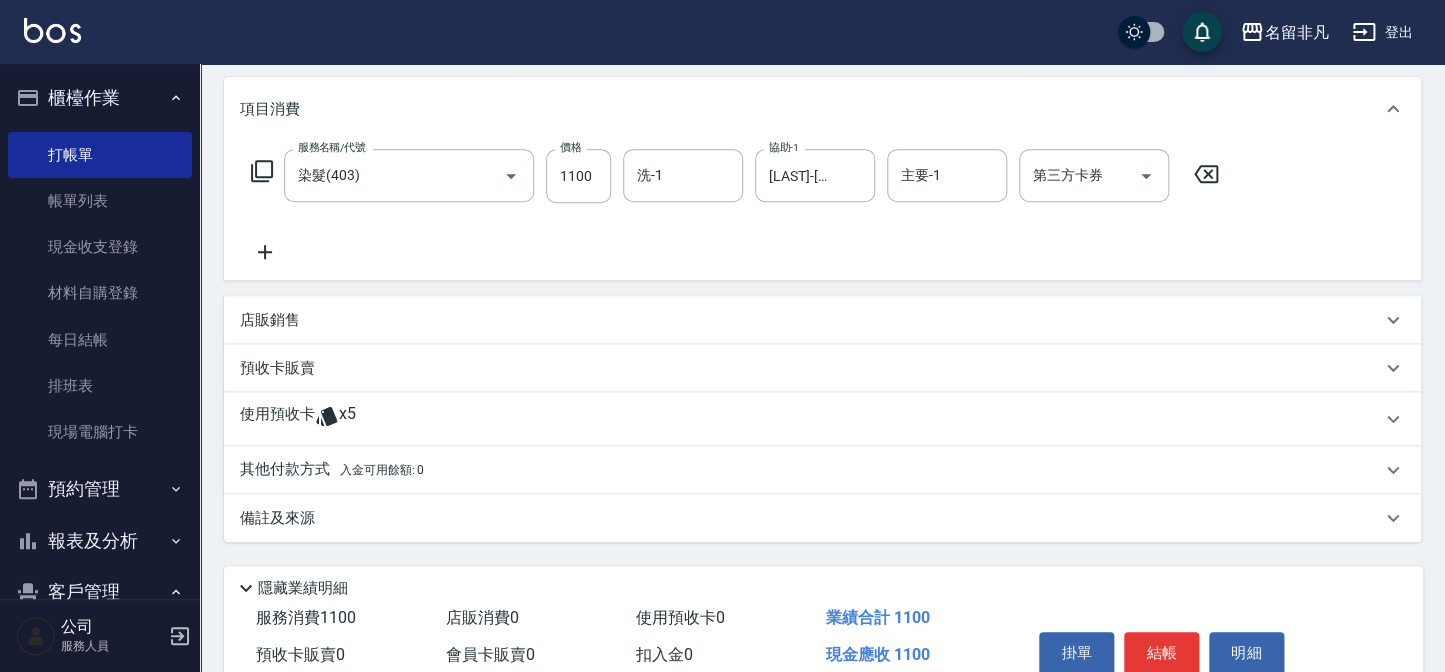 click on "結帳" at bounding box center (1161, 653) 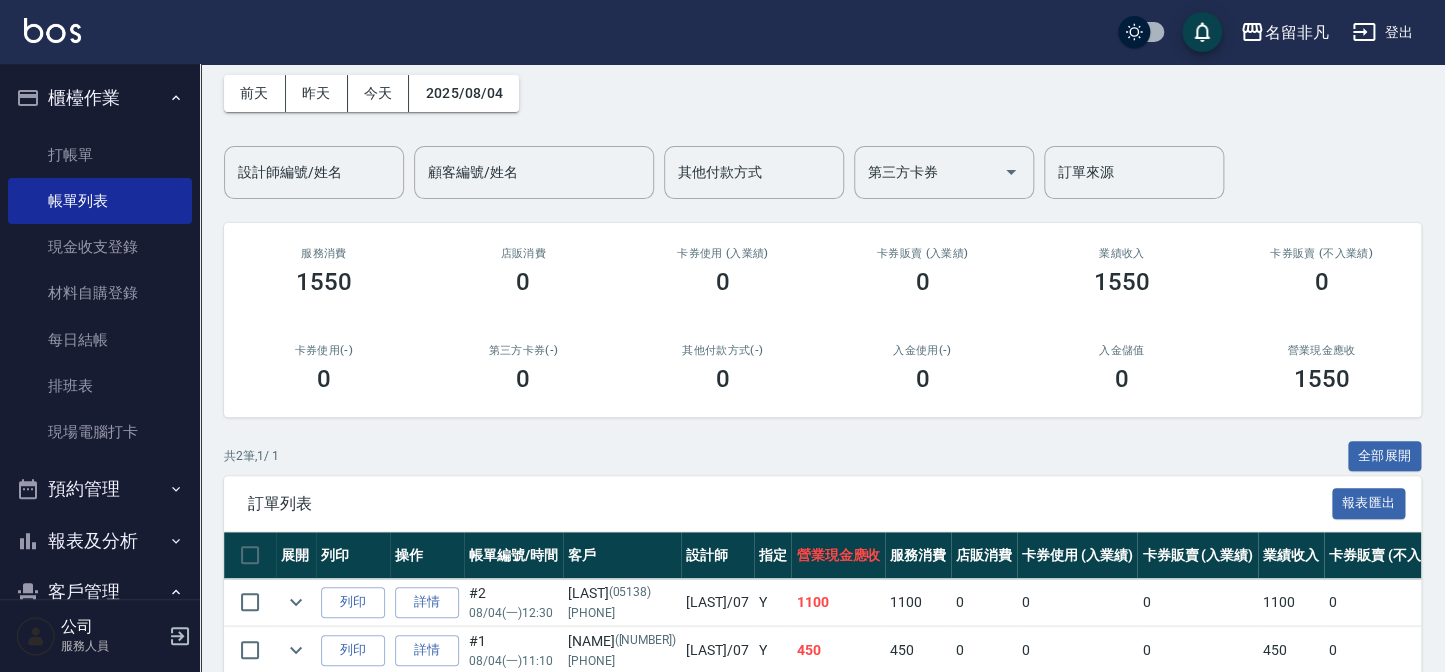 scroll, scrollTop: 180, scrollLeft: 0, axis: vertical 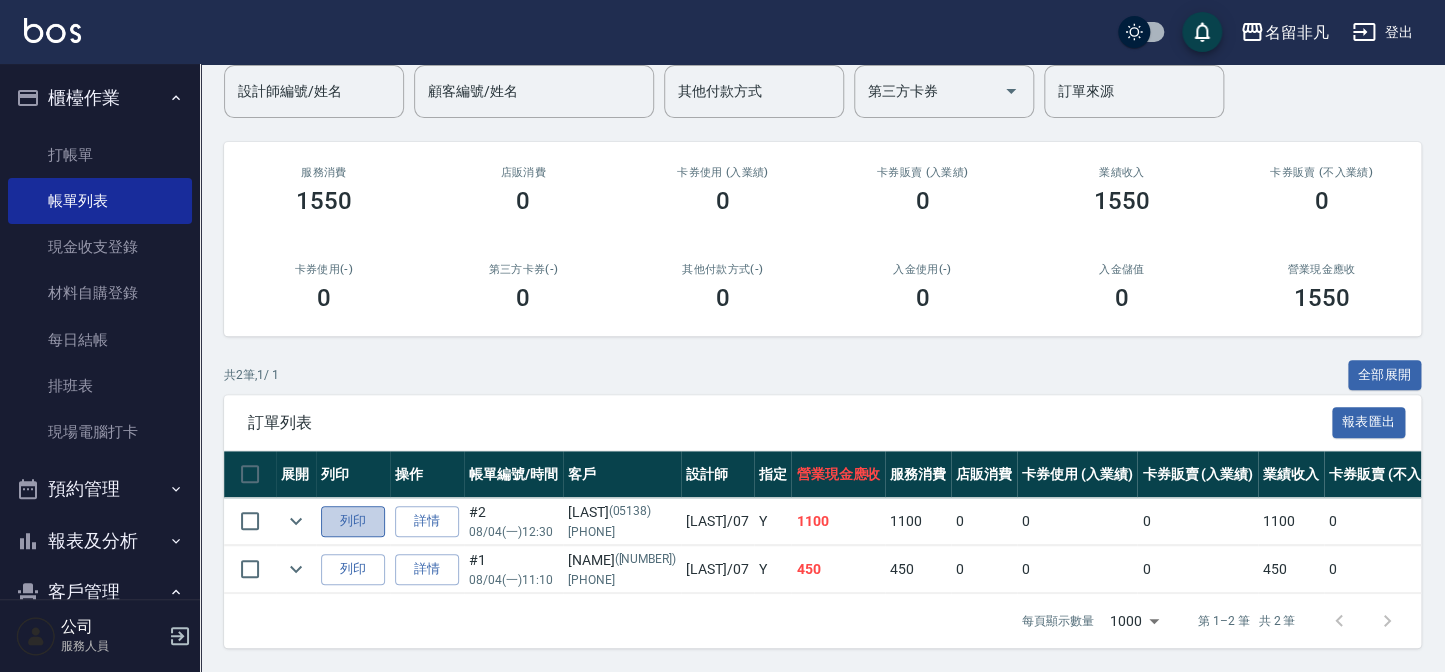 click on "列印" at bounding box center [353, 521] 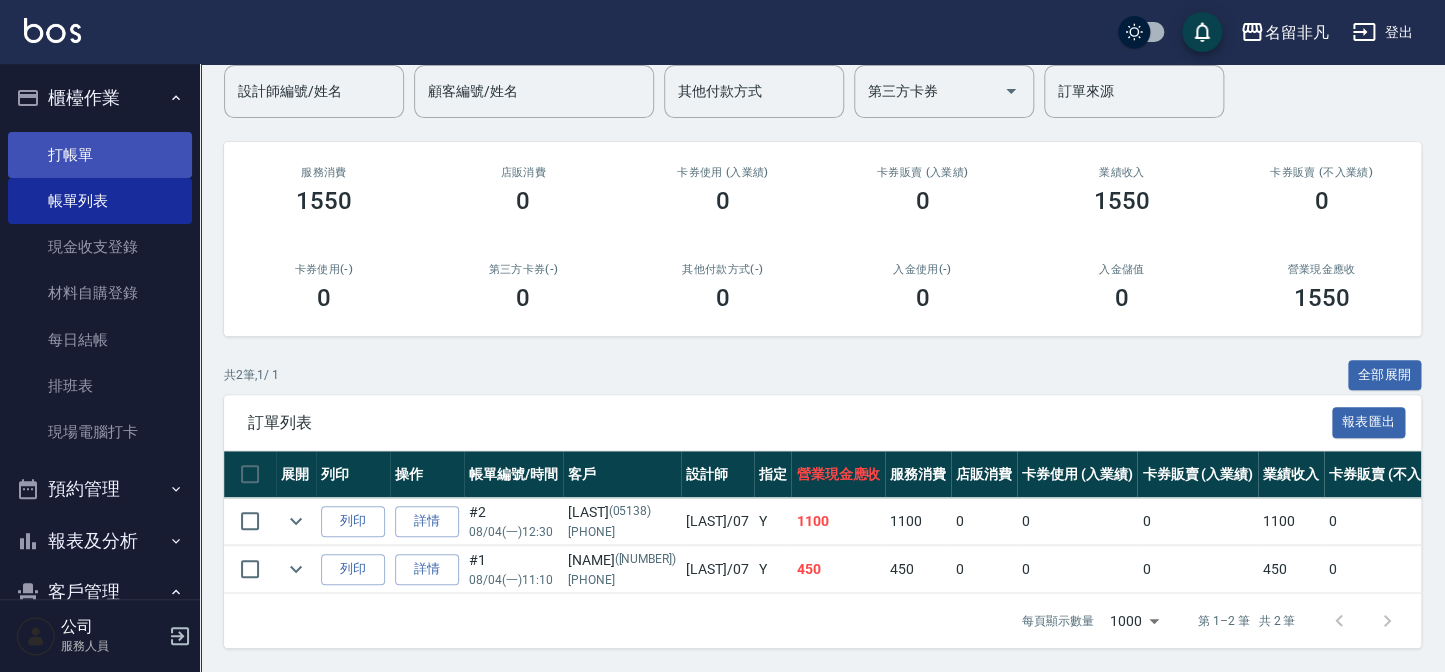 click on "打帳單" at bounding box center (100, 155) 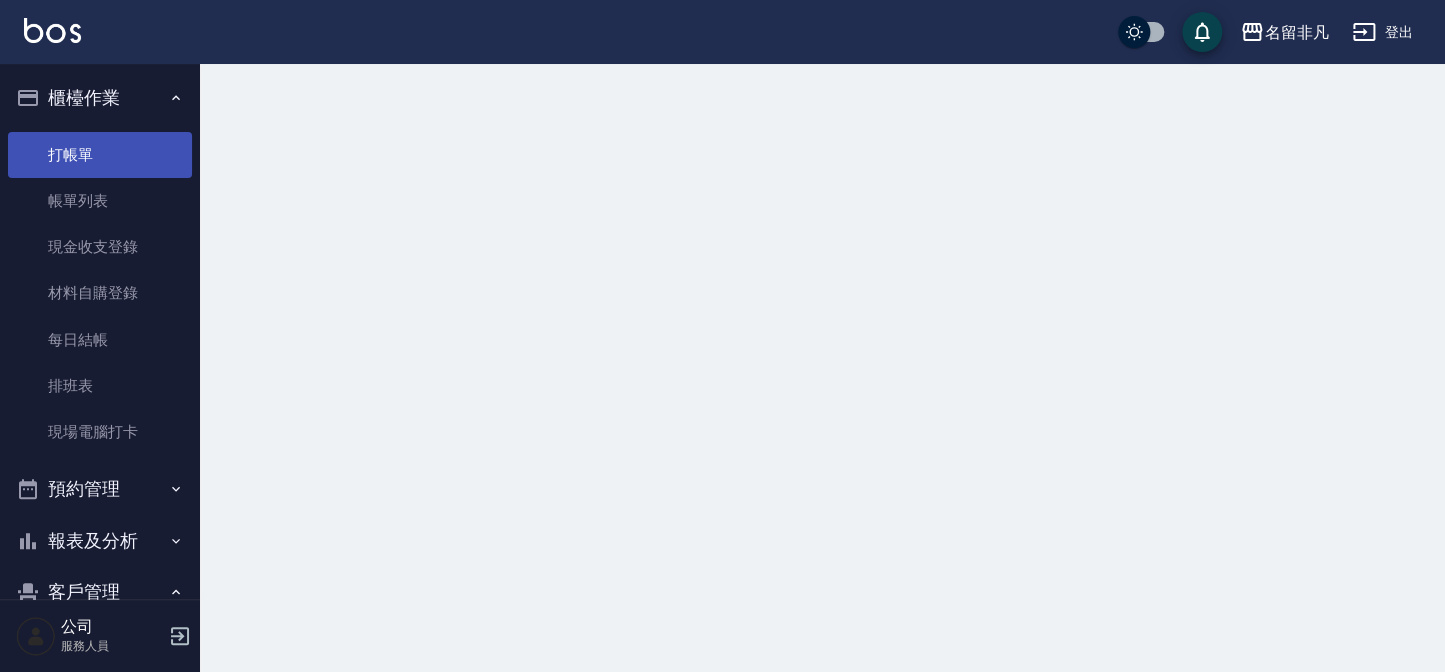 scroll, scrollTop: 0, scrollLeft: 0, axis: both 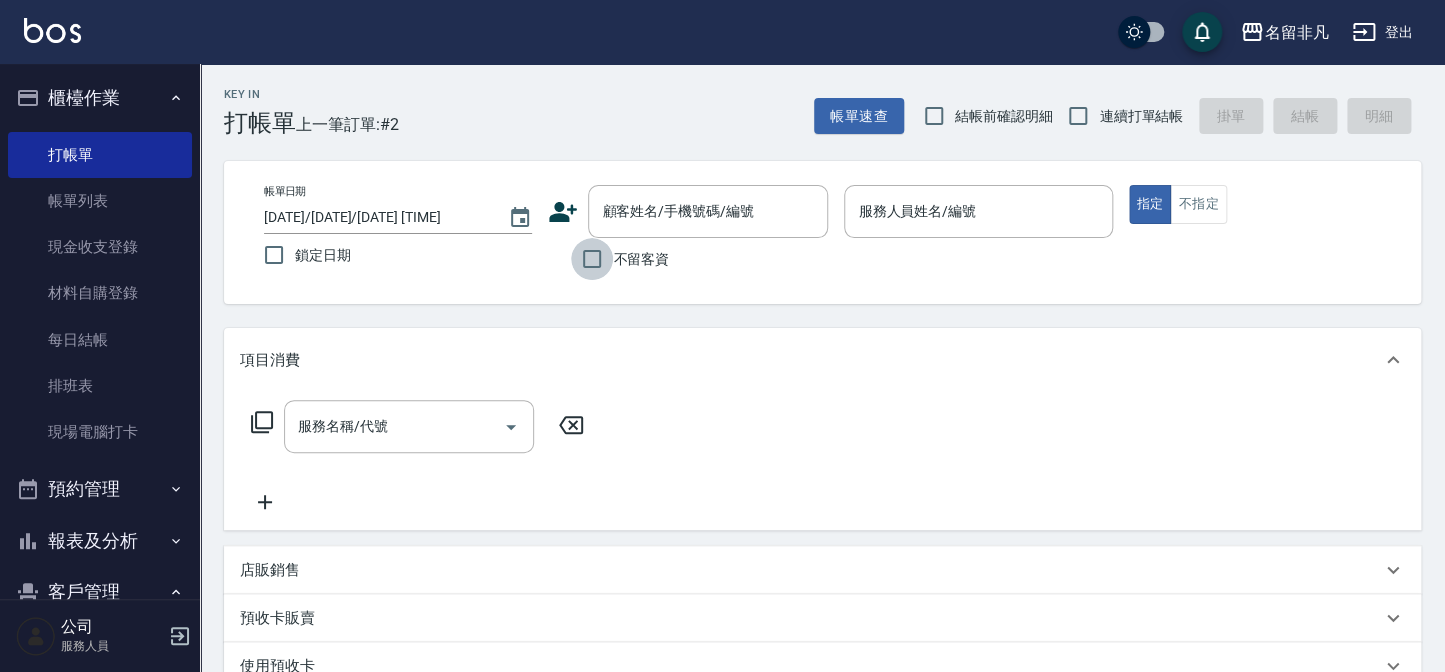 click on "不留客資" at bounding box center [592, 259] 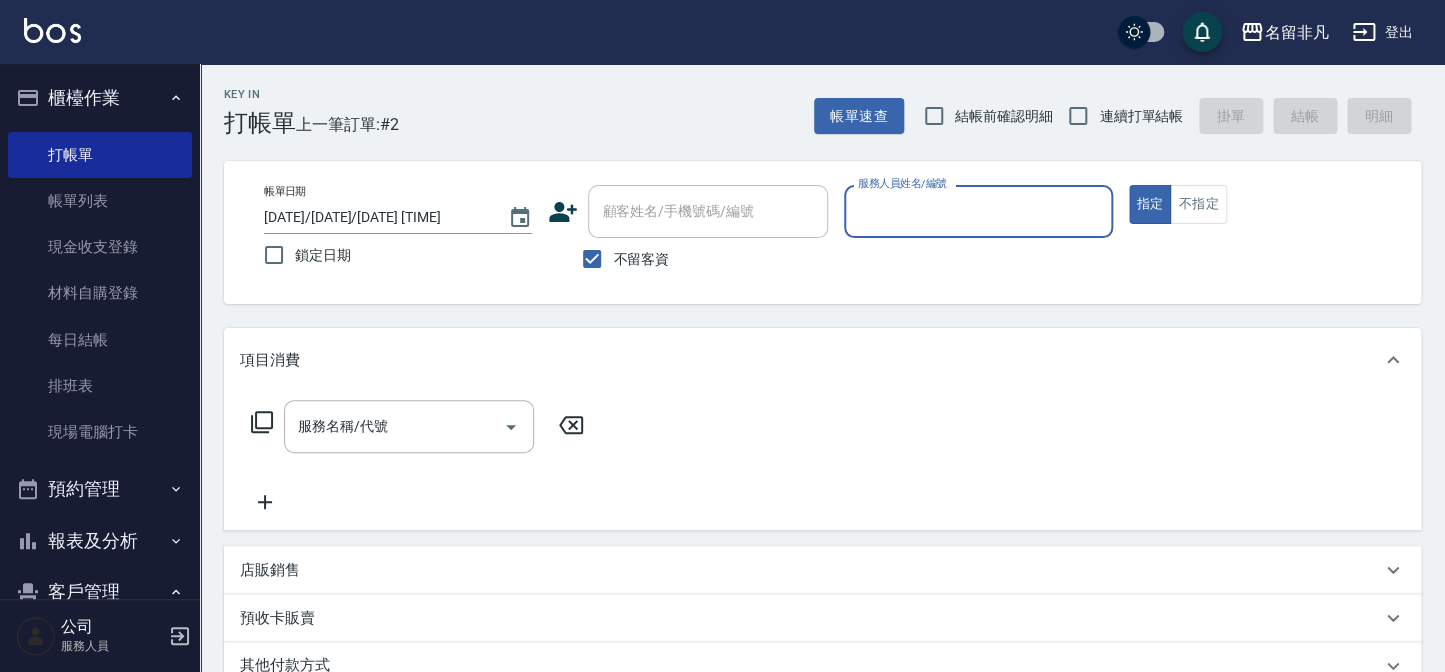 click on "服務人員姓名/編號" at bounding box center [978, 211] 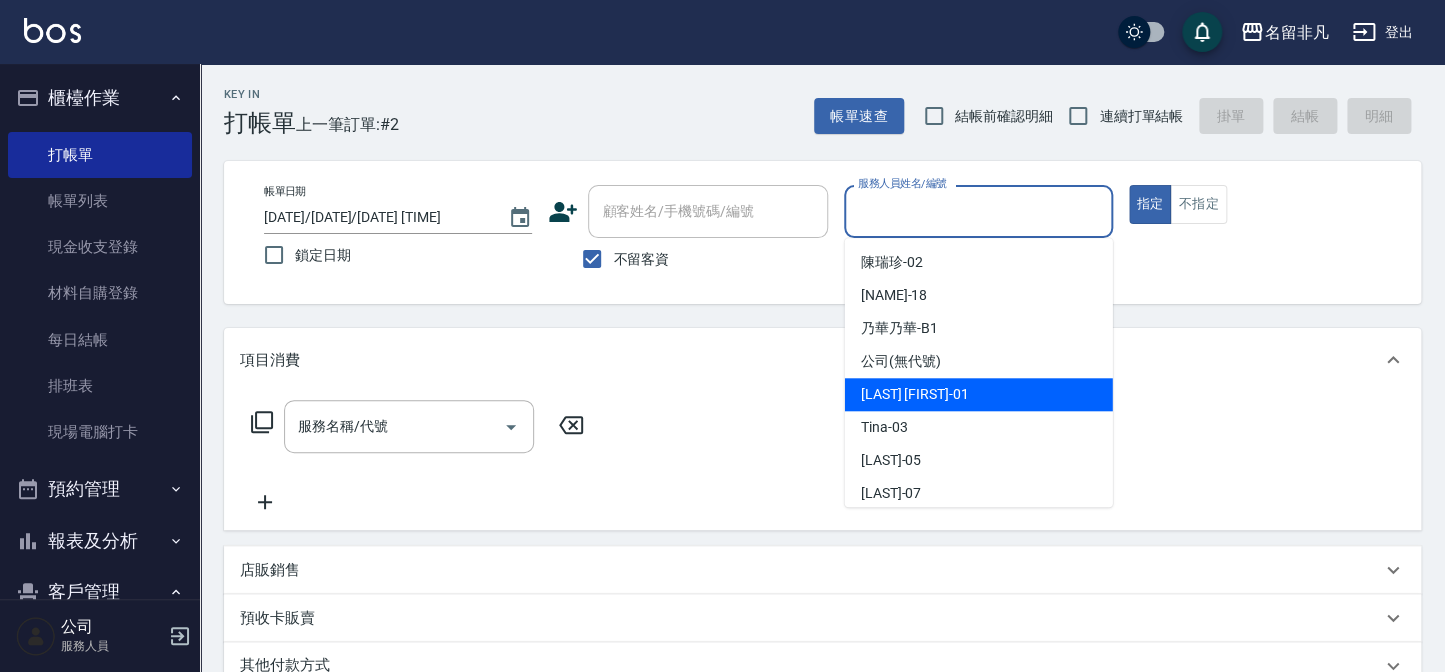 click on "[NAME] -01" at bounding box center [979, 394] 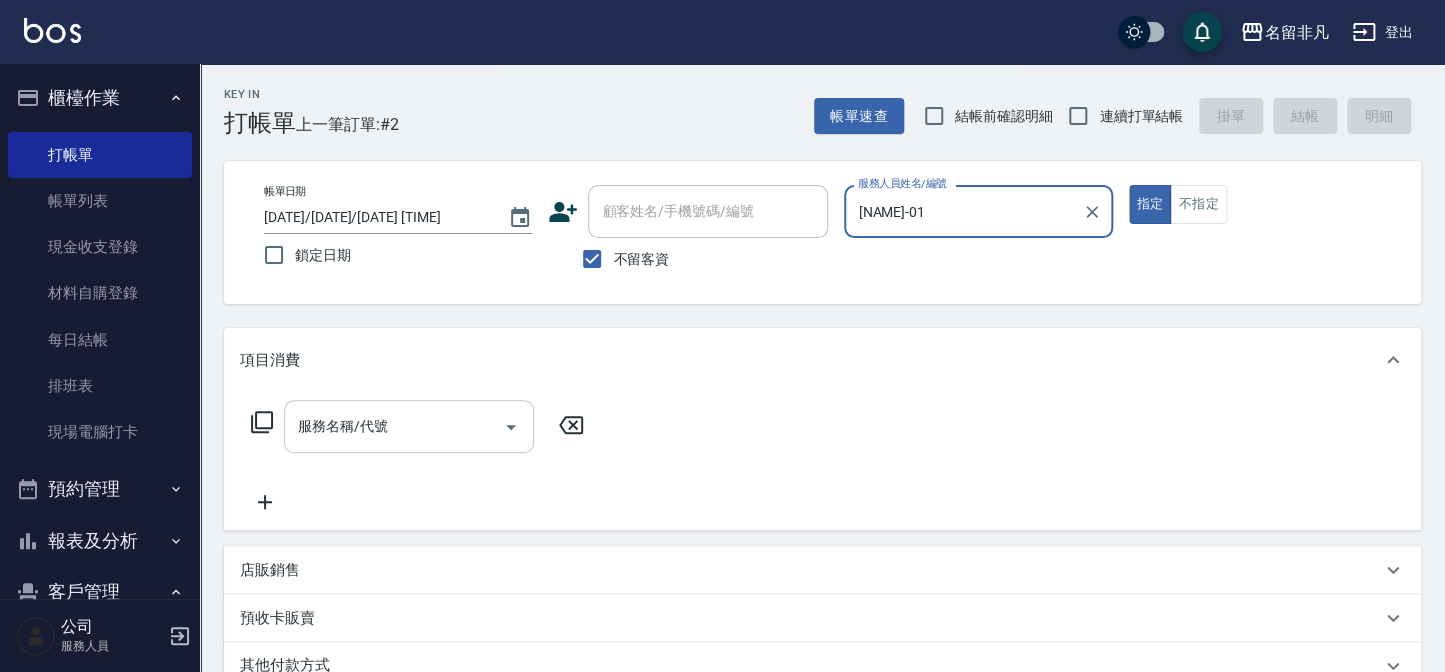 click on "服務名稱/代號" at bounding box center (409, 426) 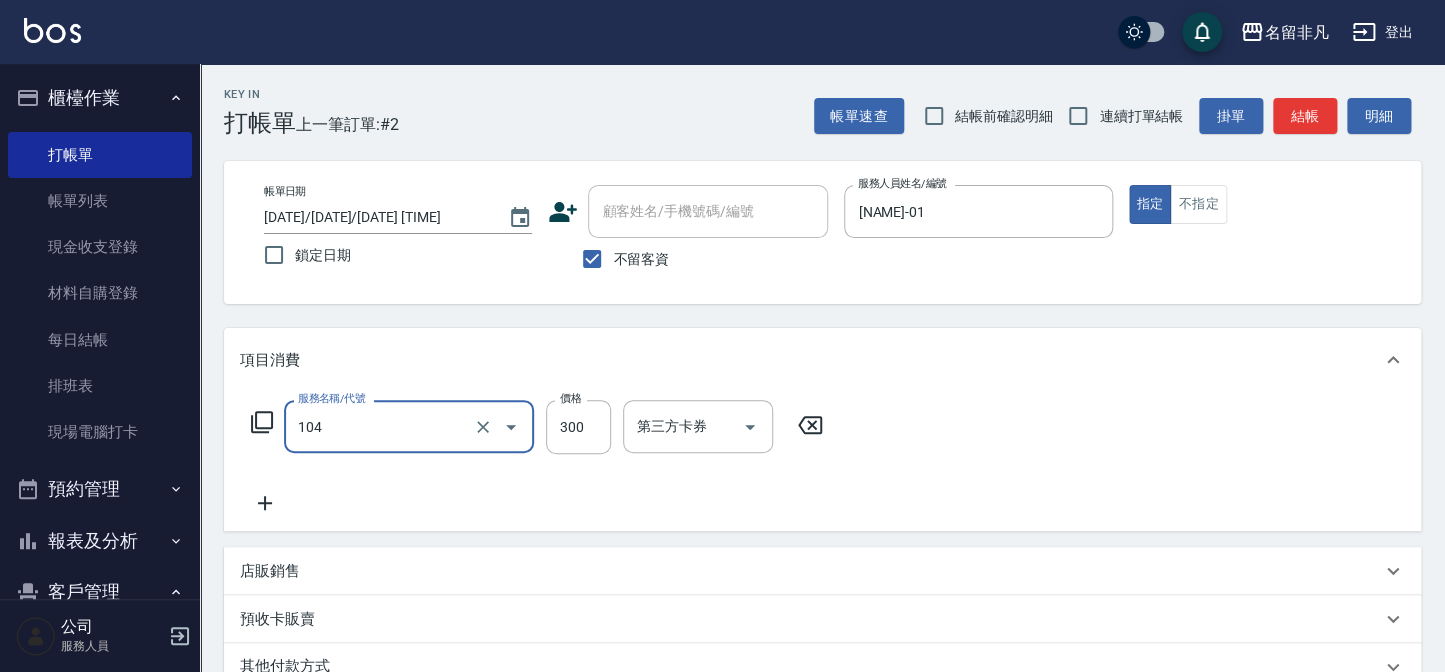 type on "洗髮(104)" 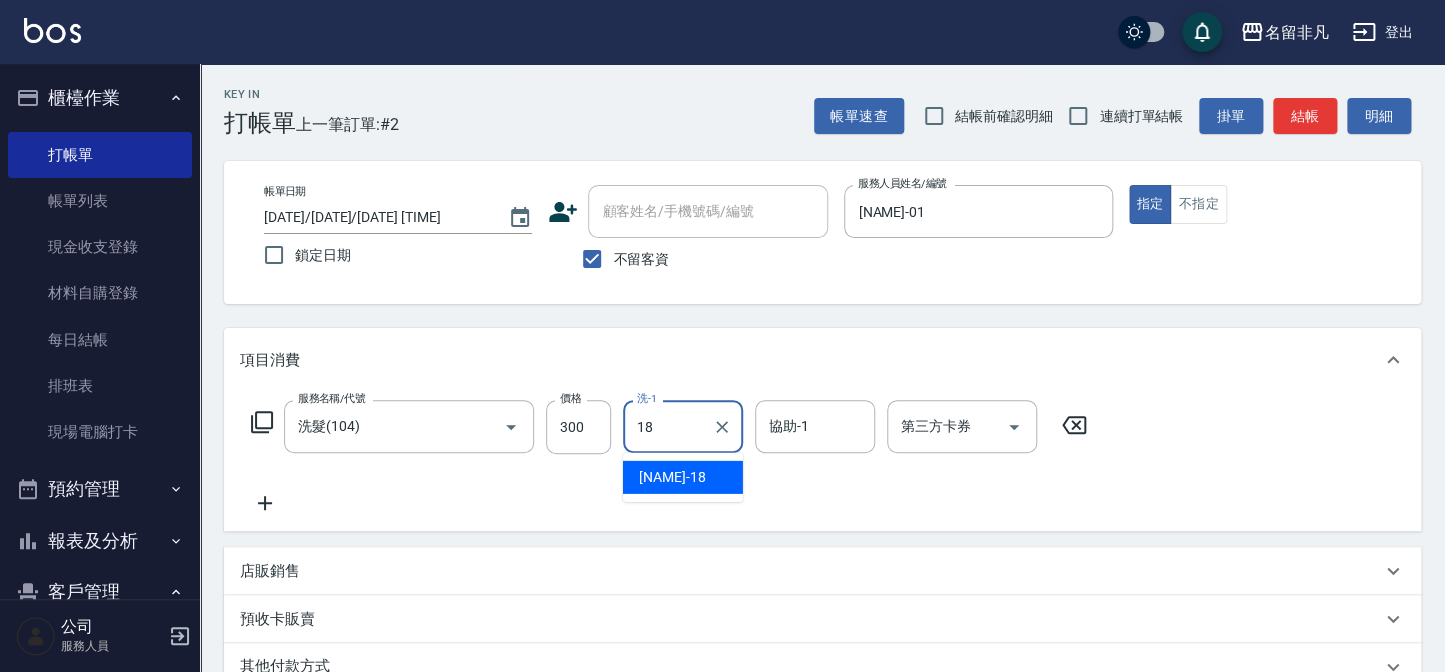 type on "[LAST]-[NUMBER]" 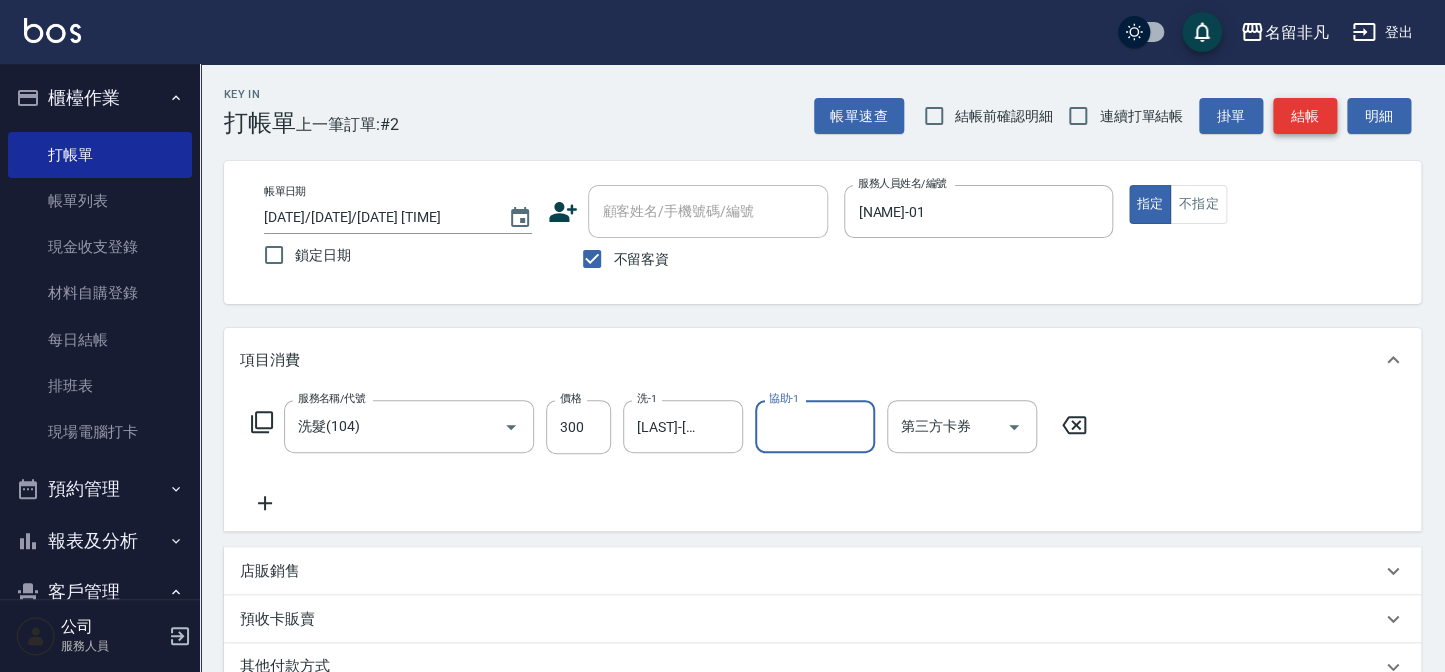 click on "結帳" at bounding box center [1305, 116] 